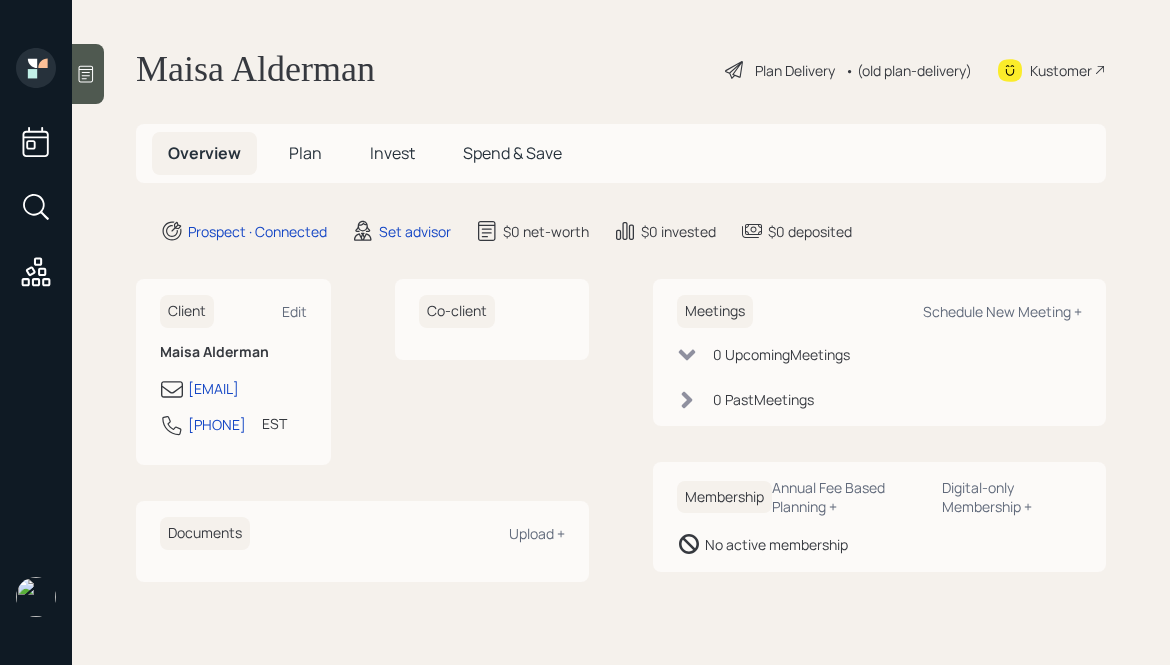 scroll, scrollTop: 0, scrollLeft: 0, axis: both 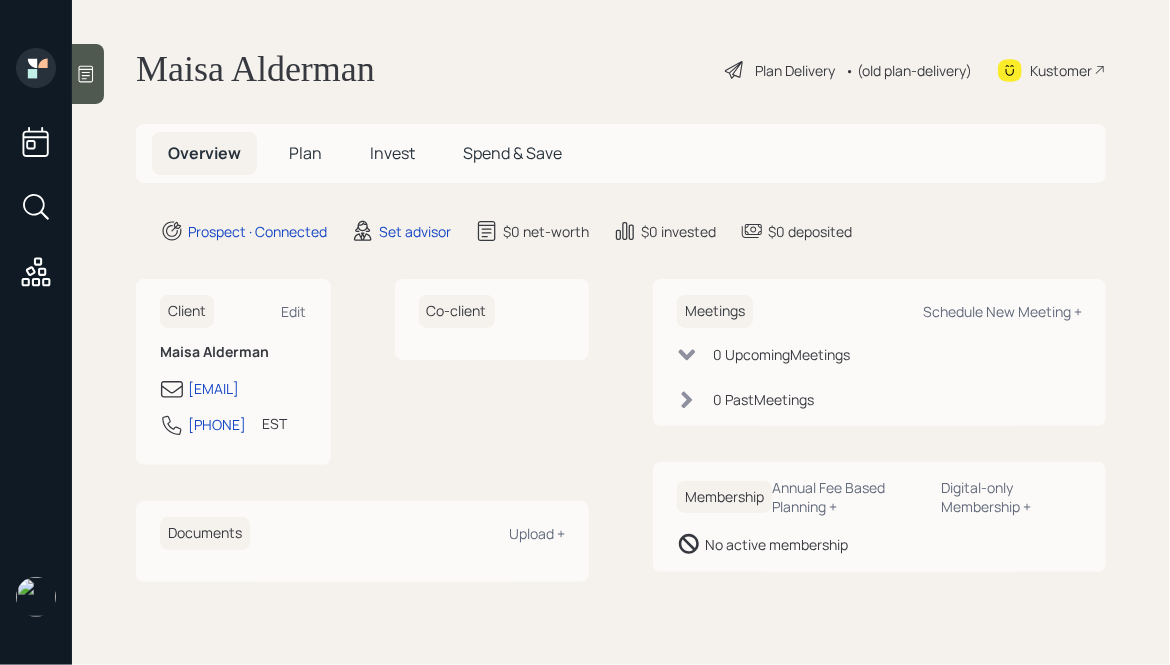 click at bounding box center [88, 74] 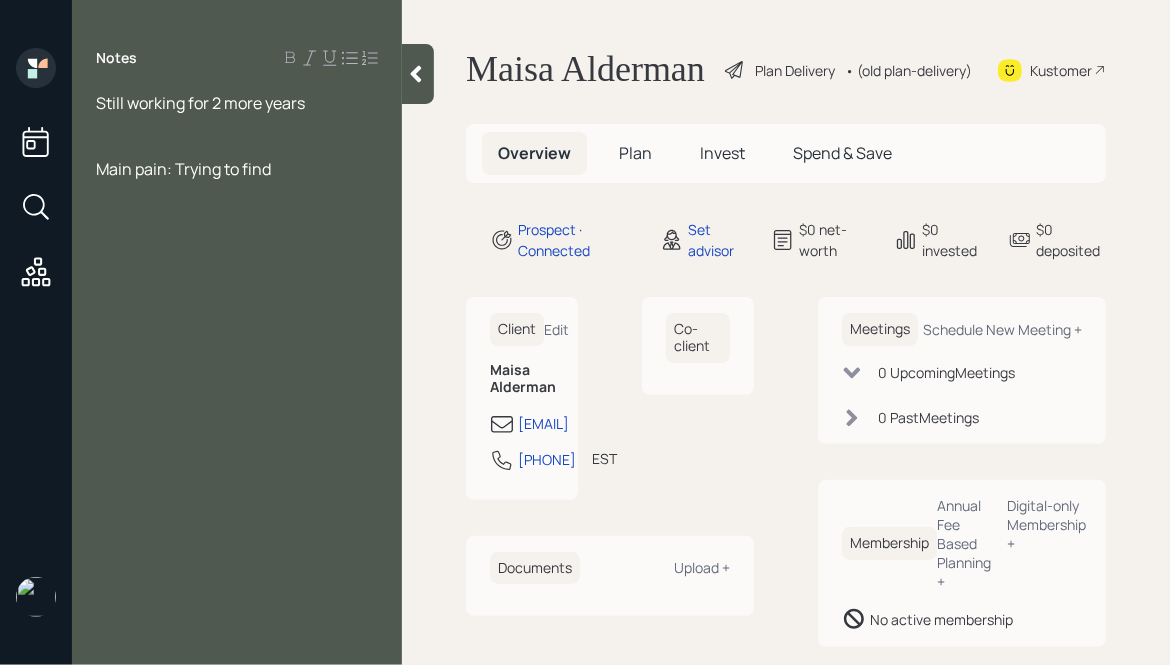 click at bounding box center [237, 103] 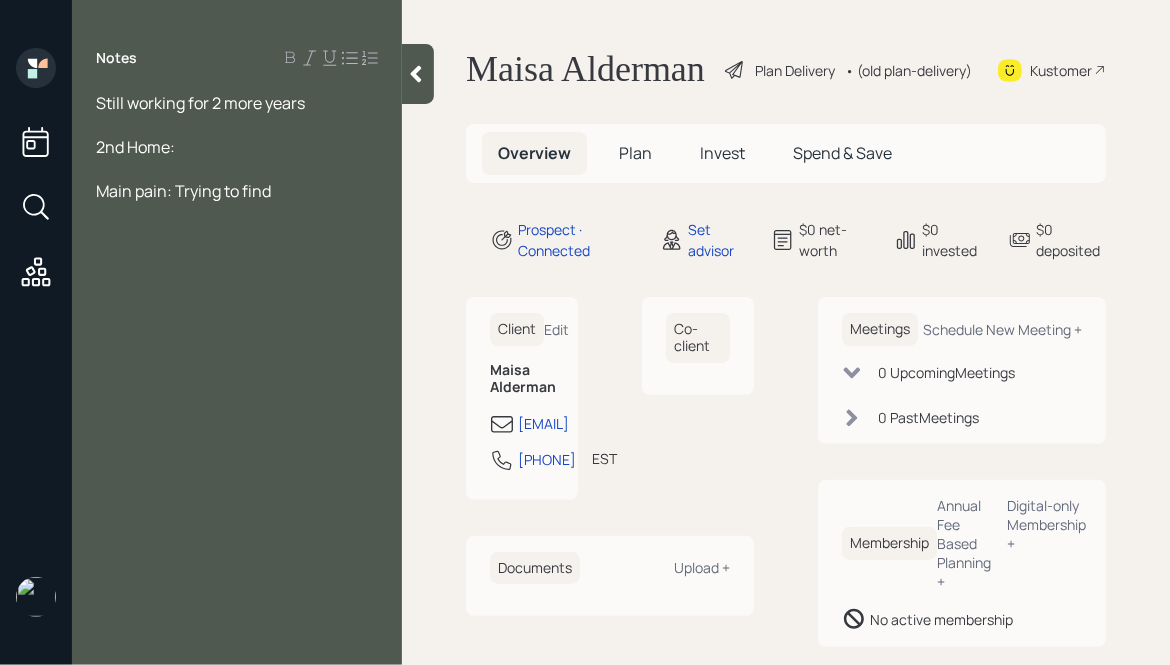 click at bounding box center [237, 103] 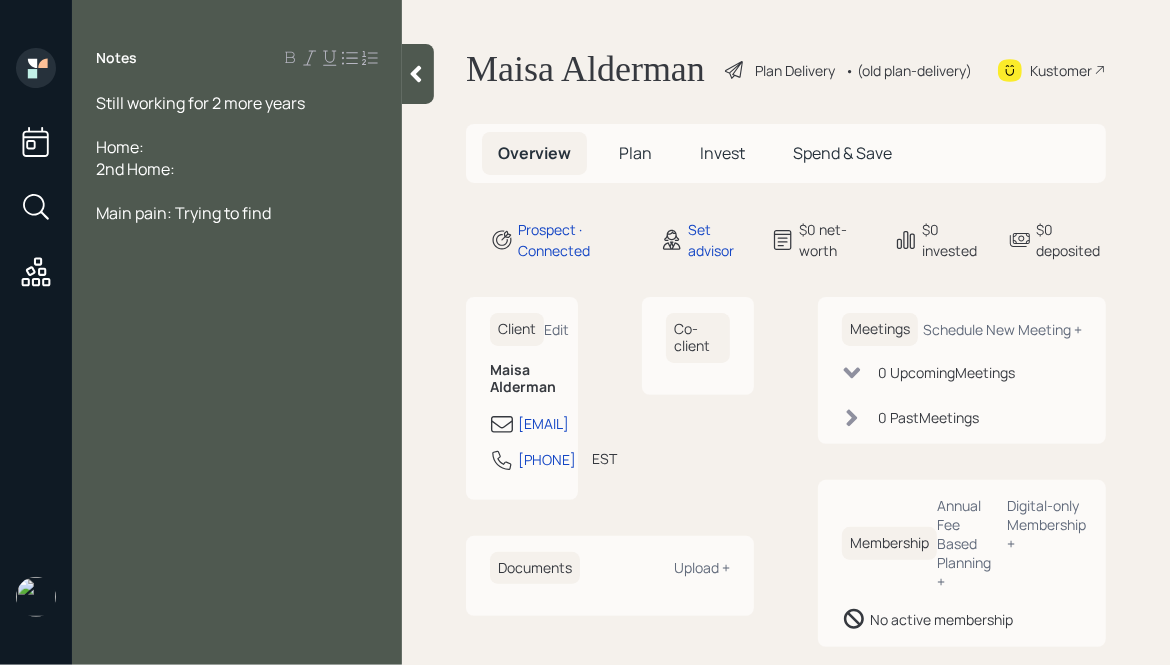 click on "Main pain: Trying to find" at bounding box center (237, 103) 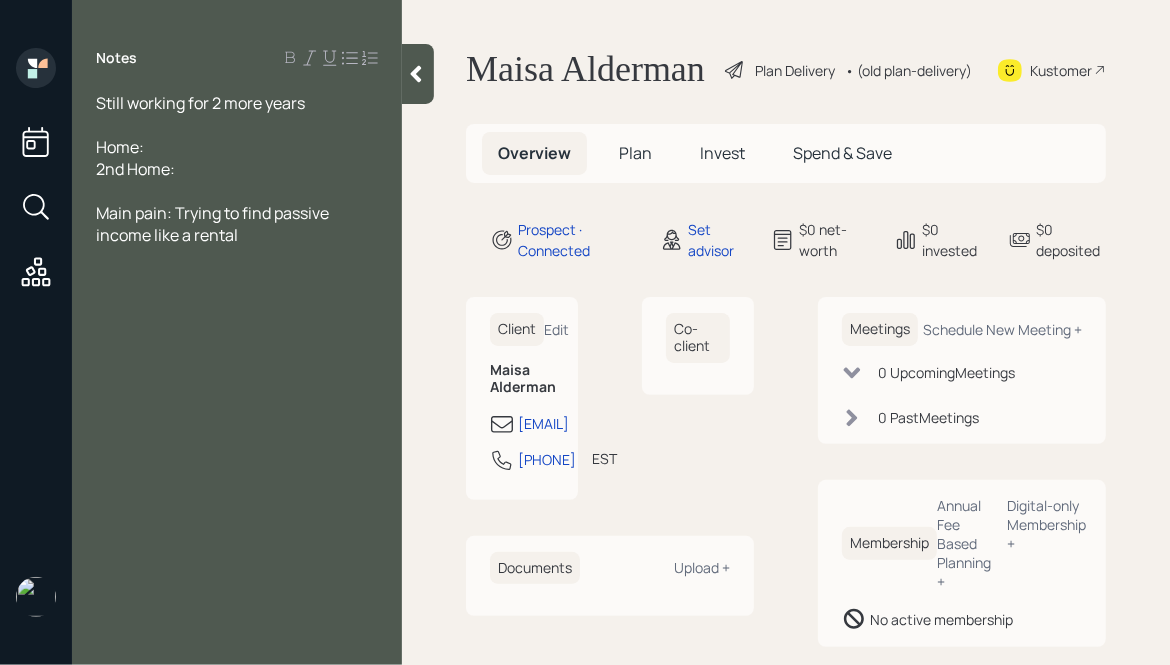click on "Still working for 2 more years" at bounding box center (237, 103) 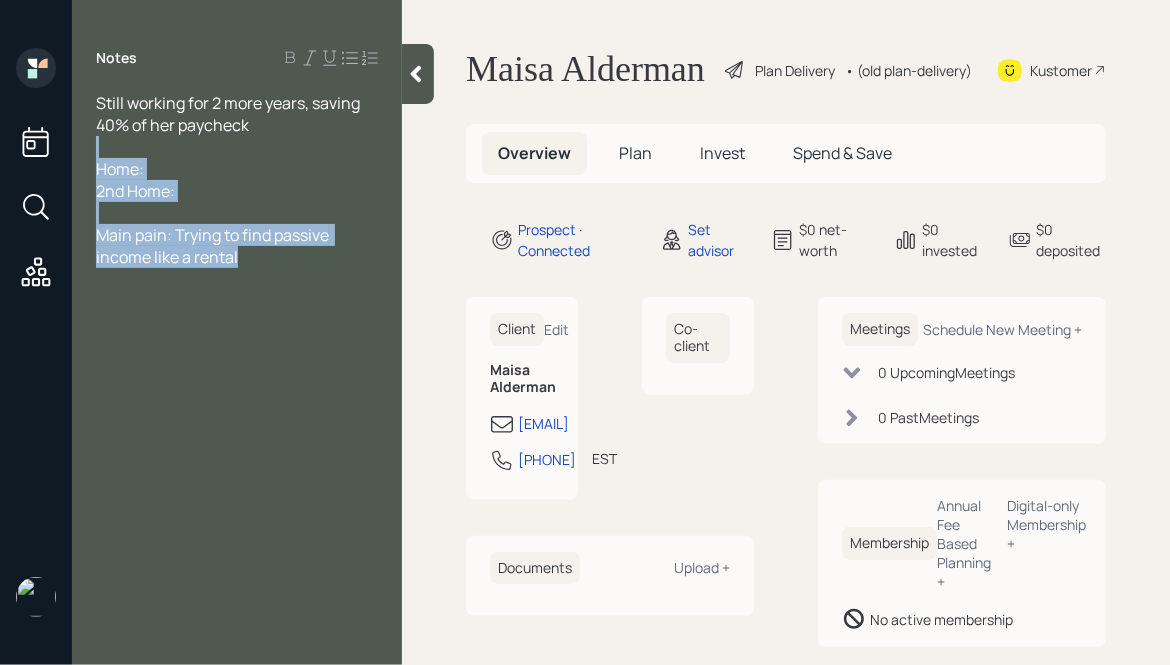 drag, startPoint x: 305, startPoint y: 265, endPoint x: 128, endPoint y: 144, distance: 214.40616 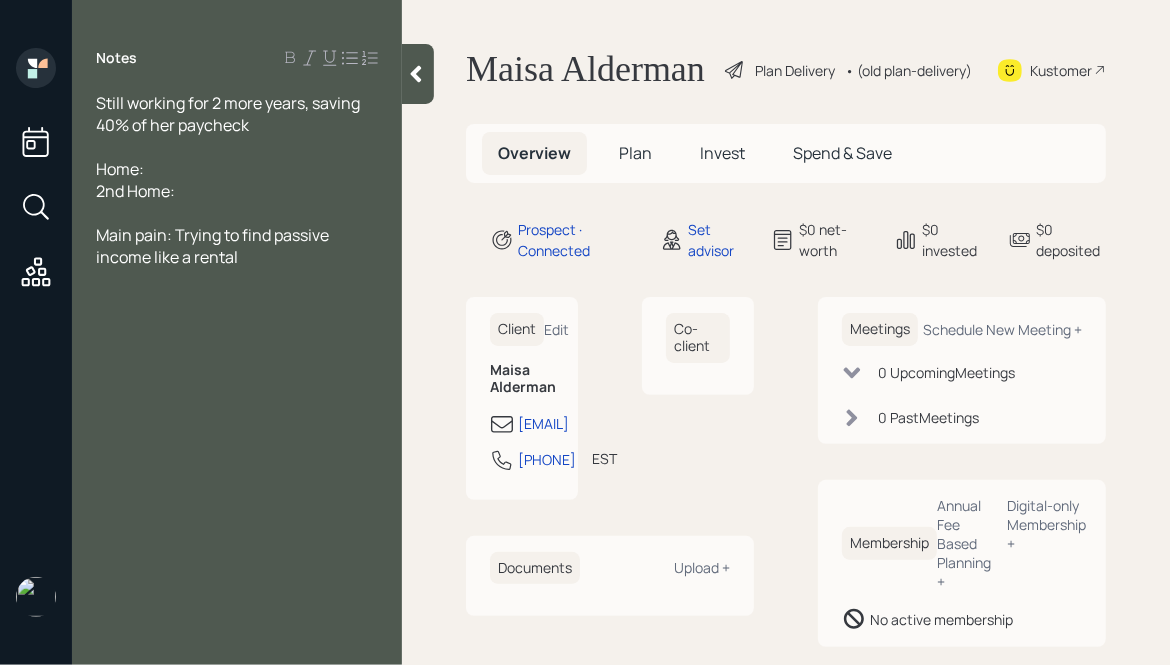 click on "Main pain: Trying to find passive income like a rental" at bounding box center [237, 114] 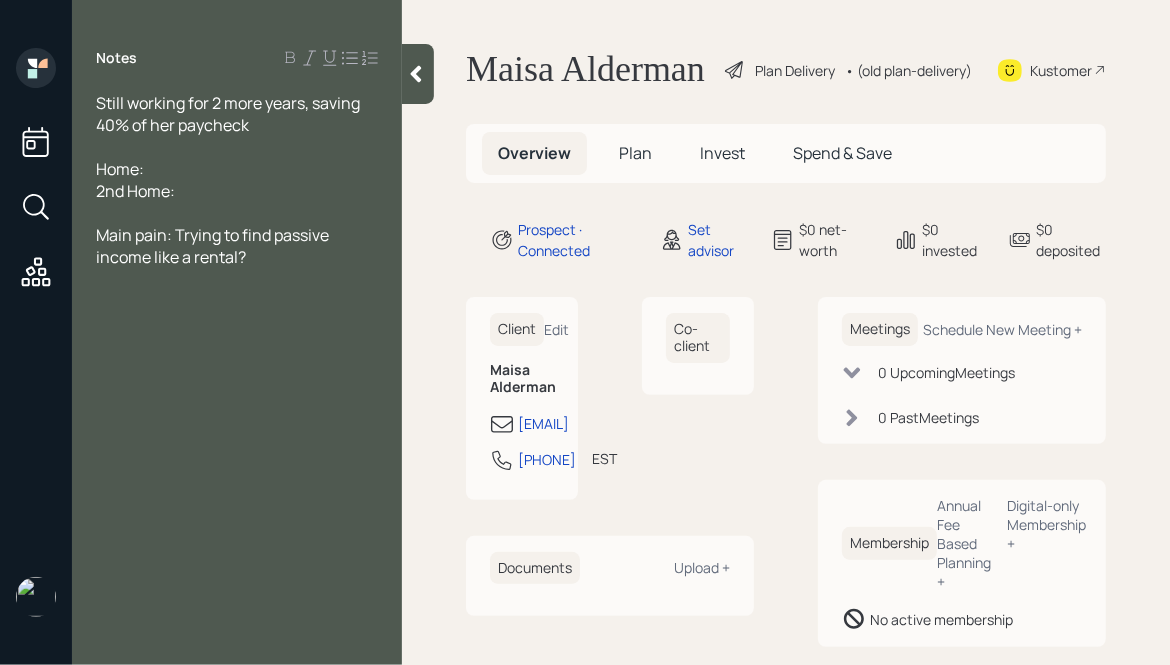 click at bounding box center (237, 114) 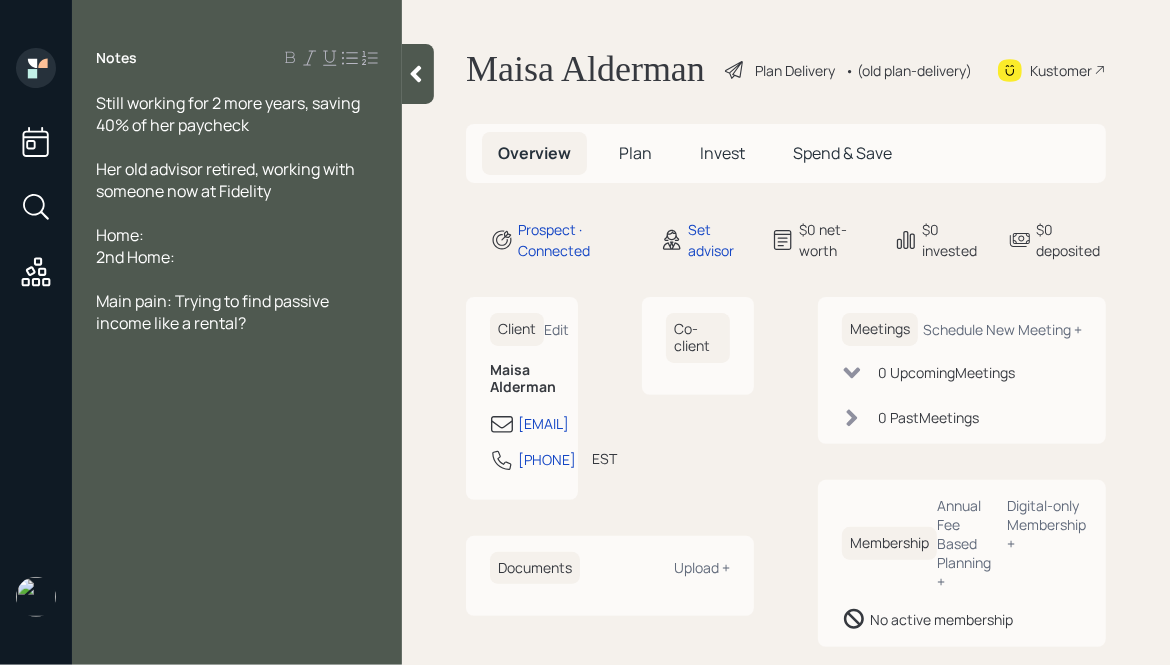 click on "Still working for 2 more years, saving 40% of her paycheck Her old advisor retired, working with someone now at Fidelity Home: $[AMOUNT] 2nd Home: $[AMOUNT] Main pain: Trying to find passive income like a rental?" at bounding box center [237, 213] 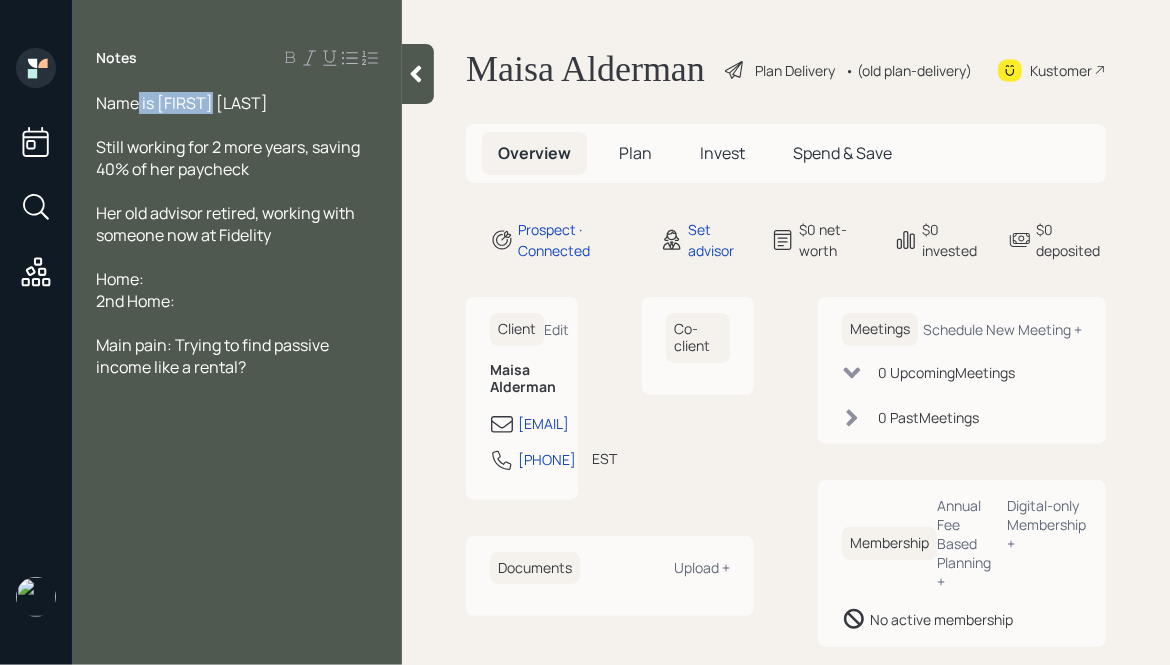 drag, startPoint x: 247, startPoint y: 109, endPoint x: 127, endPoint y: 105, distance: 120.06665 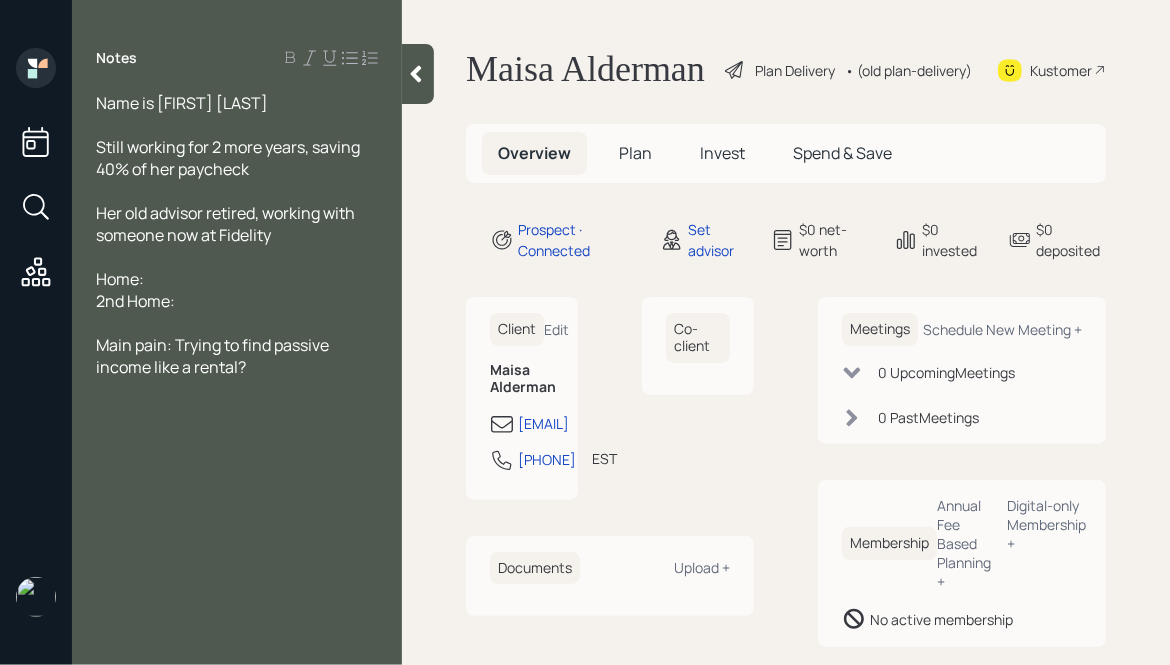 click at bounding box center [237, 103] 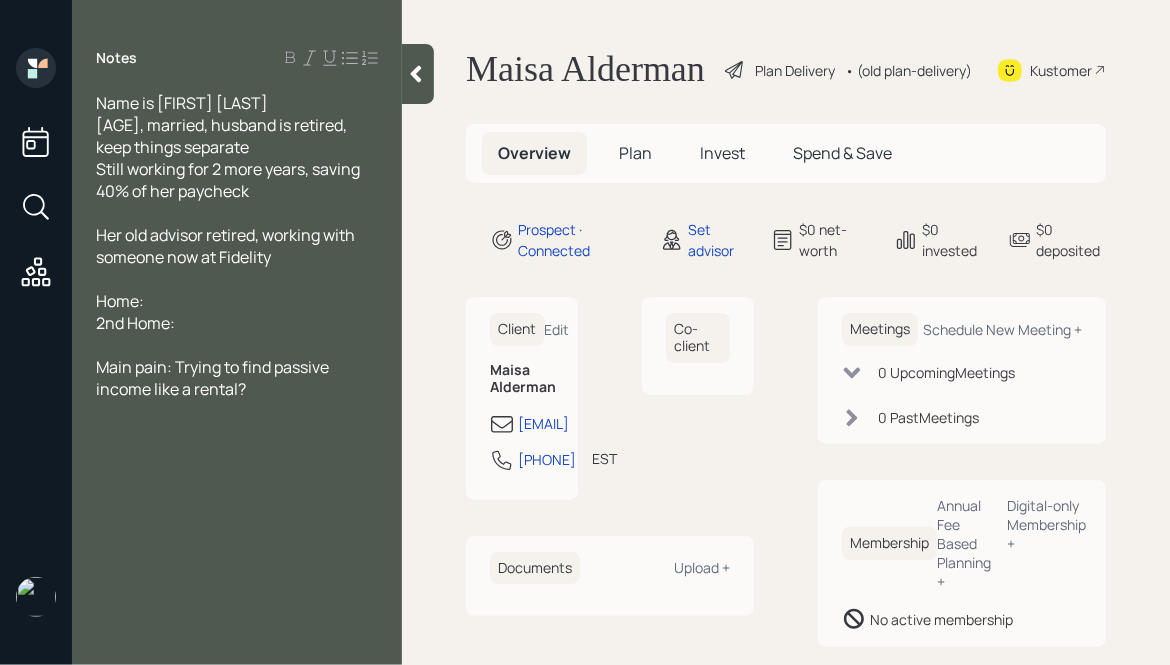 click on "[AGE], married, husband is retired, keep things separate" at bounding box center (182, 103) 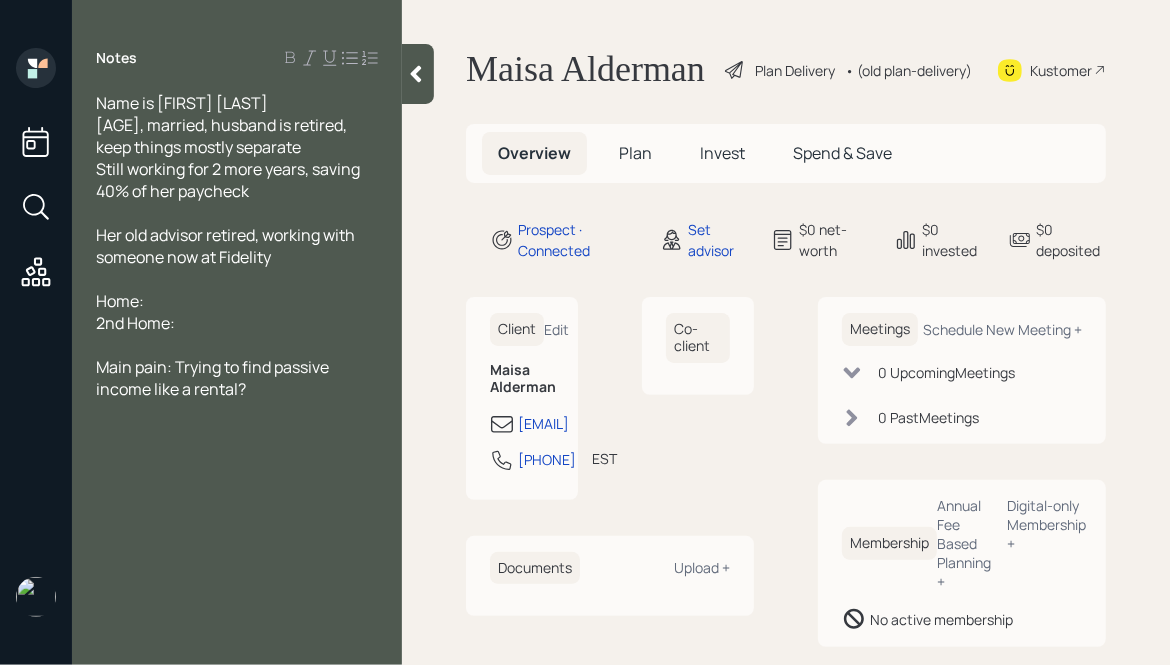 click on "Still working for 2 more years, saving 40% of her paycheck" at bounding box center (237, 103) 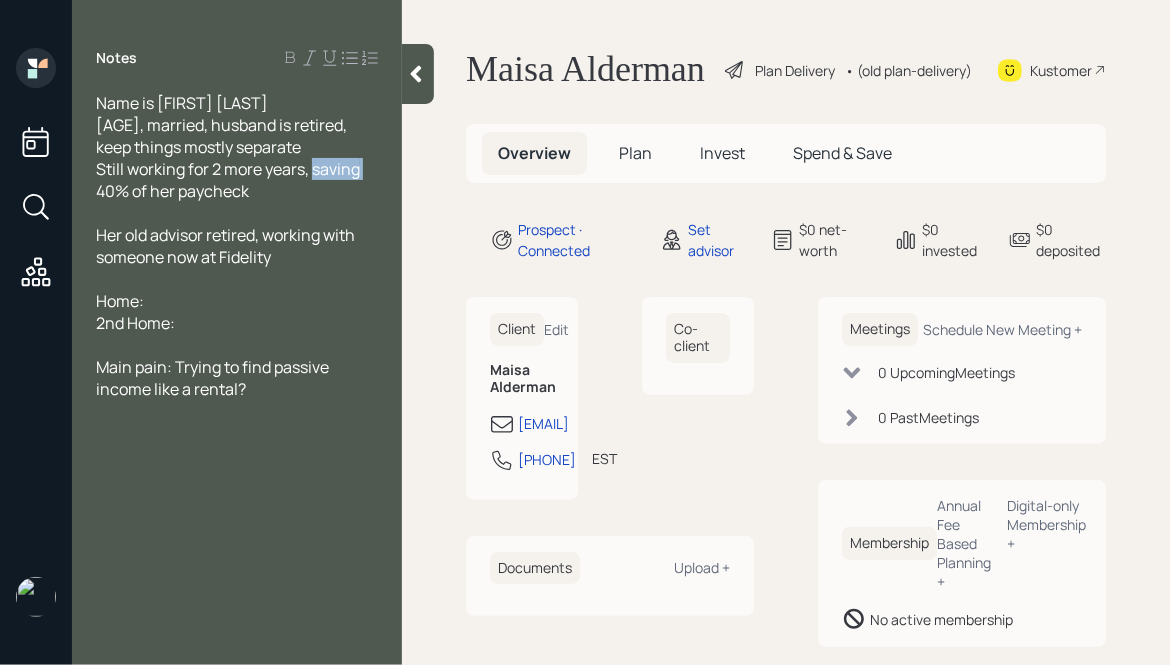 drag, startPoint x: 312, startPoint y: 168, endPoint x: 364, endPoint y: 169, distance: 52.009613 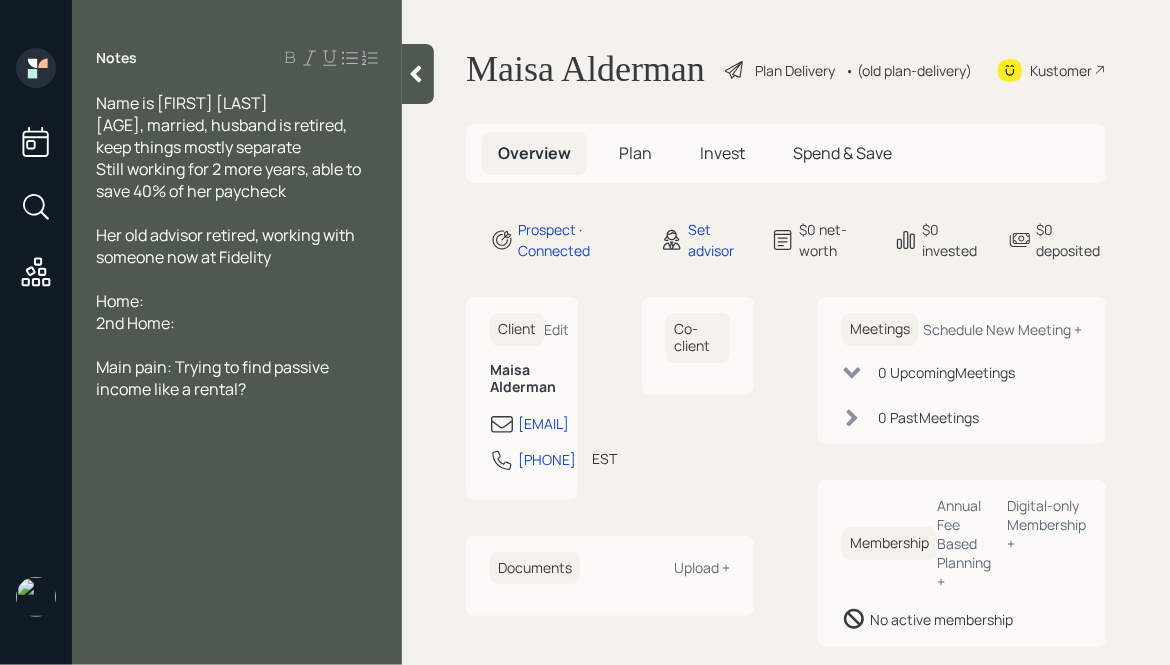 click on "Still working for 2 more years, able to save 40% of her paycheck" at bounding box center (237, 103) 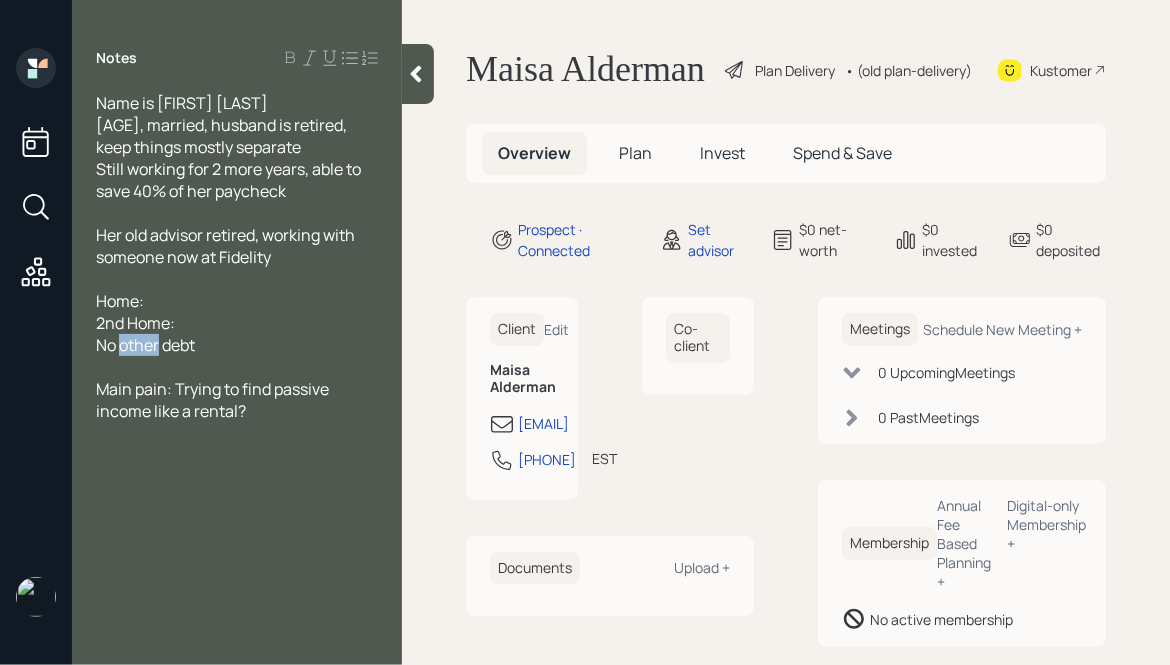 drag, startPoint x: 160, startPoint y: 341, endPoint x: 120, endPoint y: 348, distance: 40.60788 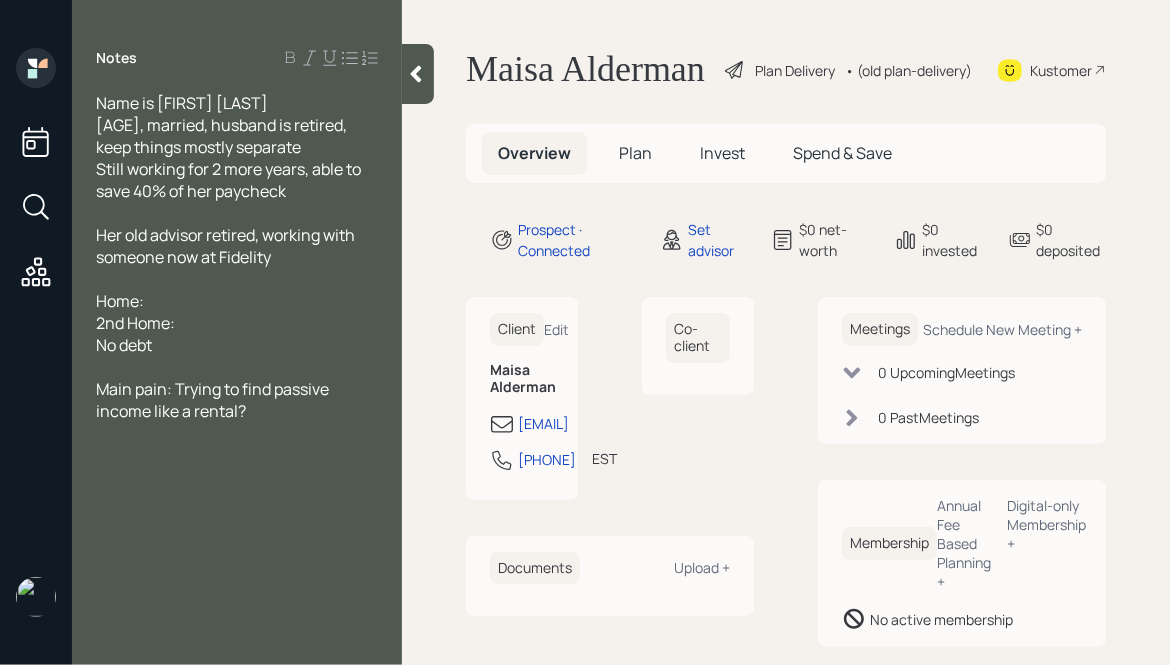 click on "2nd Home:" at bounding box center [237, 103] 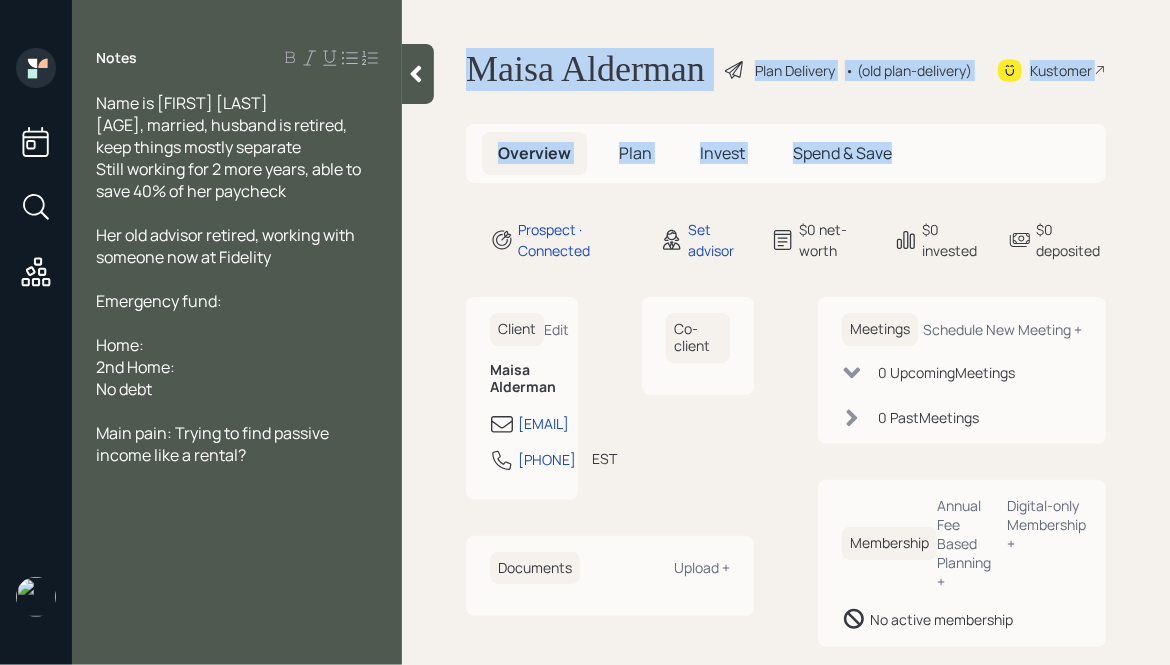 drag, startPoint x: 463, startPoint y: 72, endPoint x: 928, endPoint y: 224, distance: 489.21265 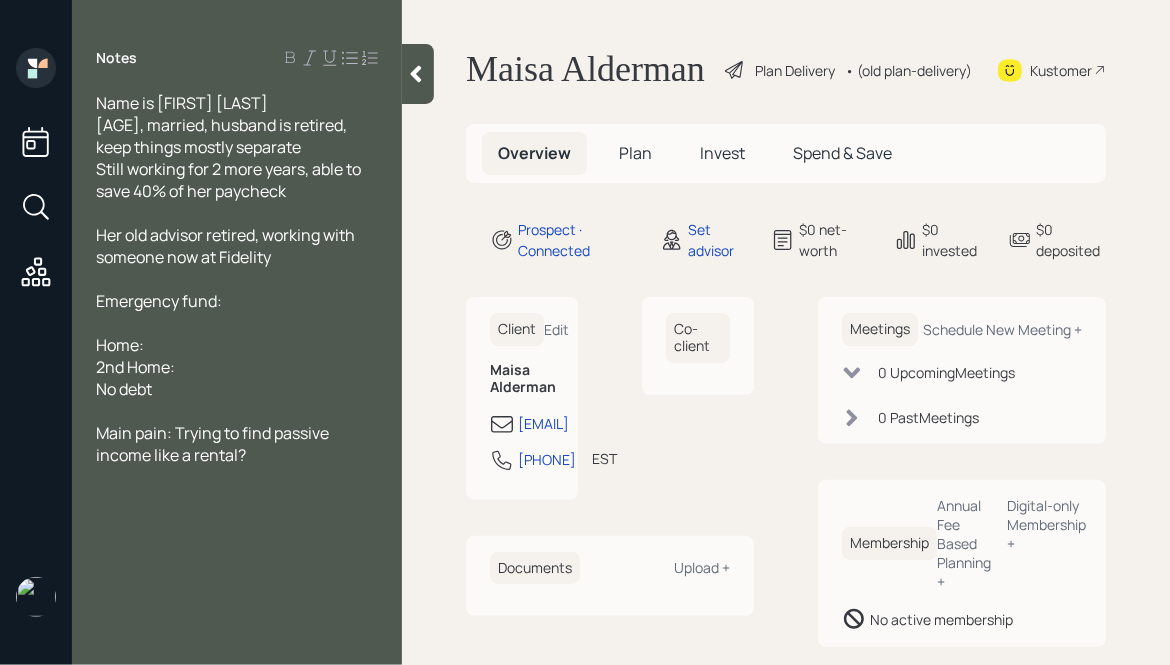 click on "Emergency fund:" at bounding box center [237, 103] 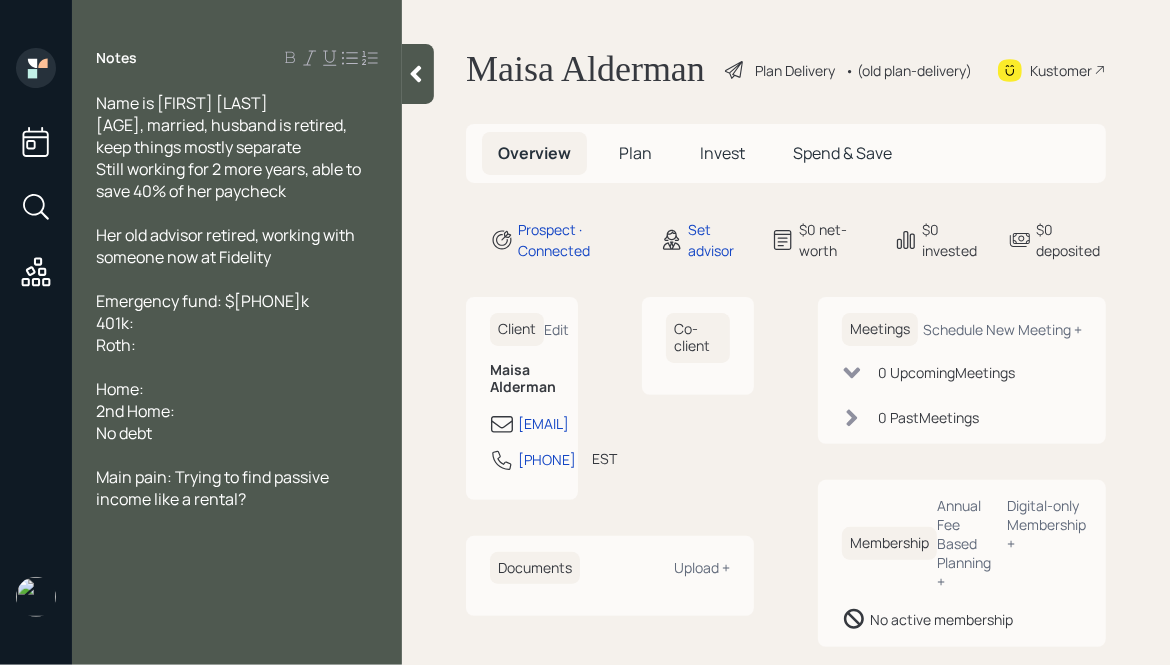 click on "401k:" at bounding box center (237, 103) 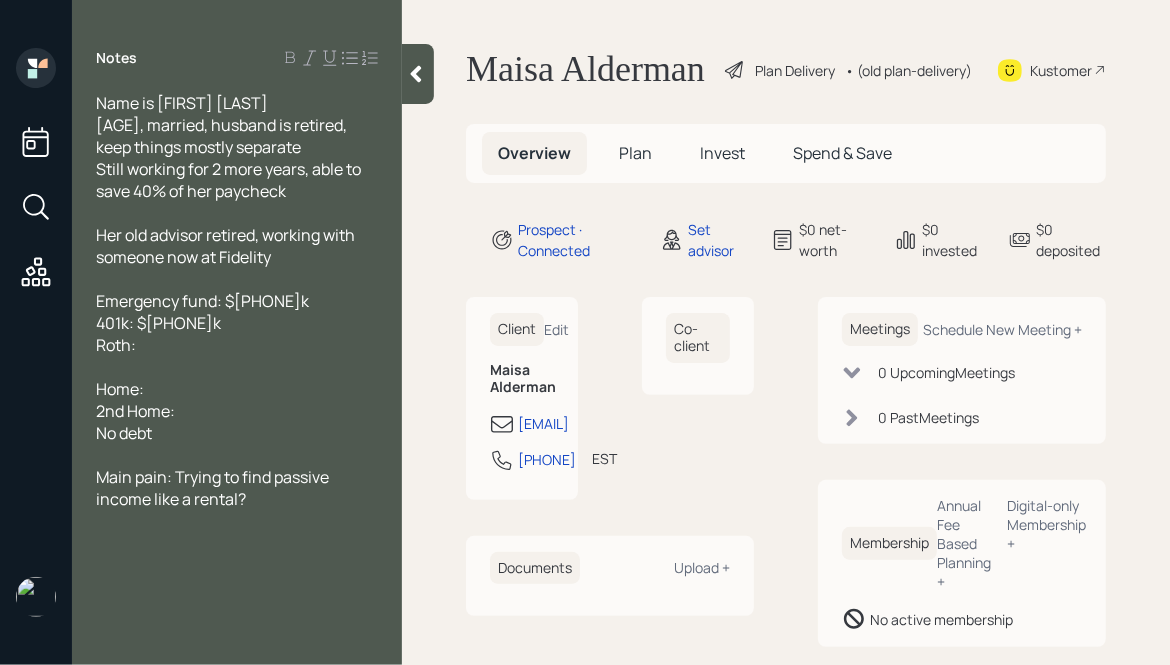click on "Roth:" at bounding box center (237, 103) 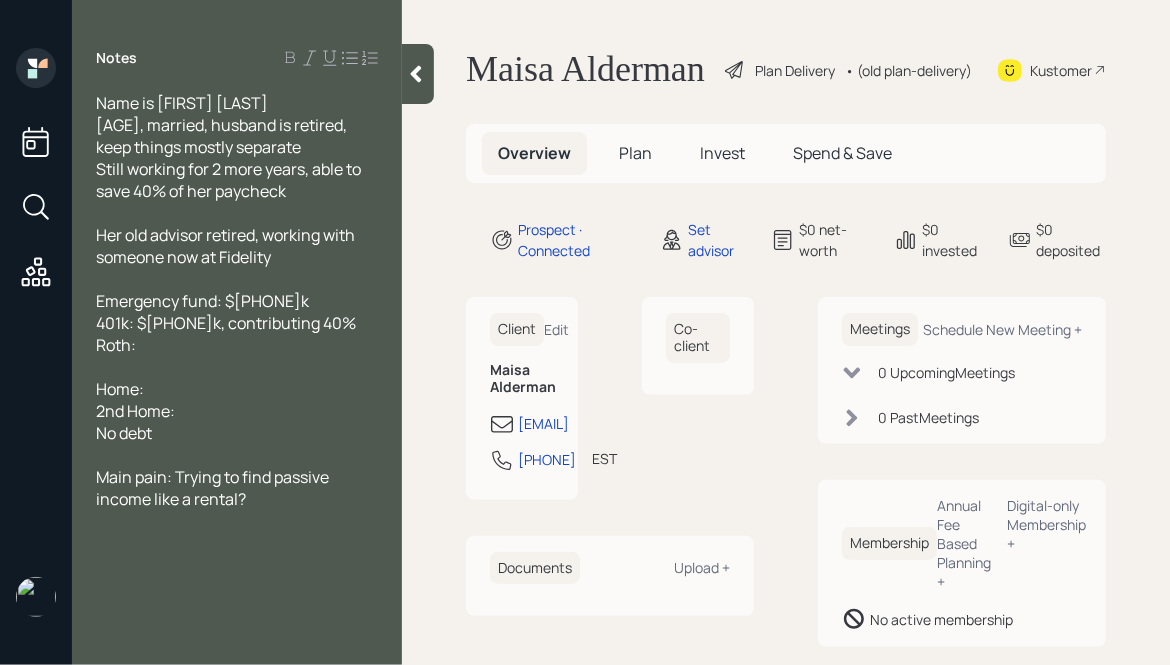 drag, startPoint x: 306, startPoint y: 169, endPoint x: 333, endPoint y: 192, distance: 35.468296 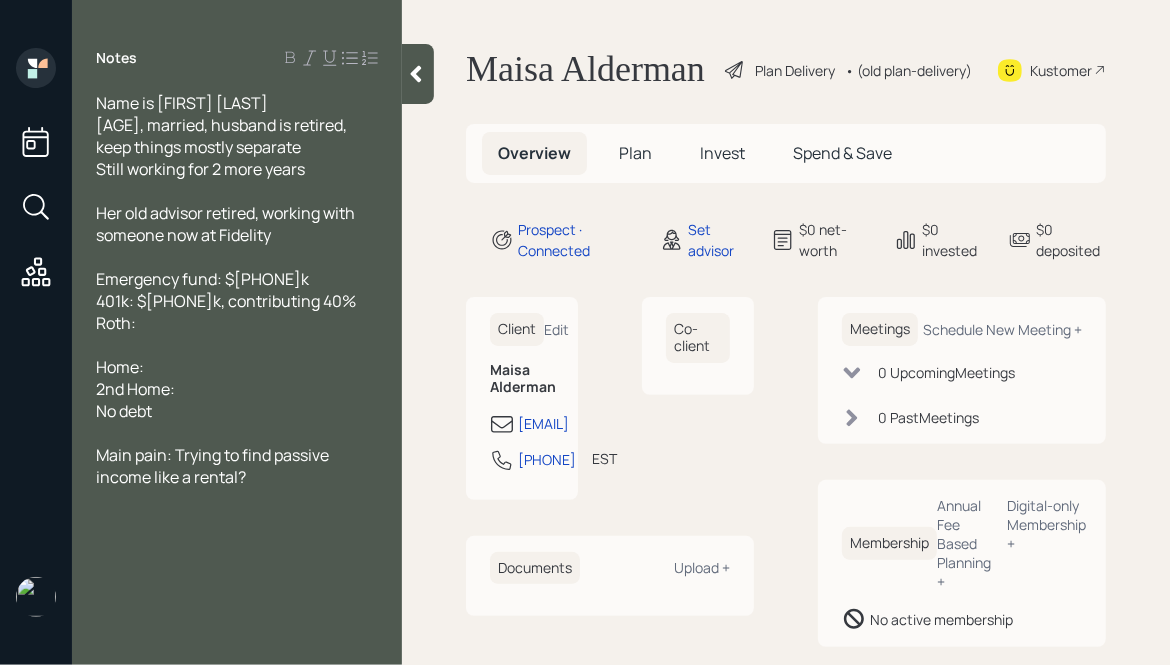 click on "401k: $[PHONE]k, contributing 40%" at bounding box center [237, 103] 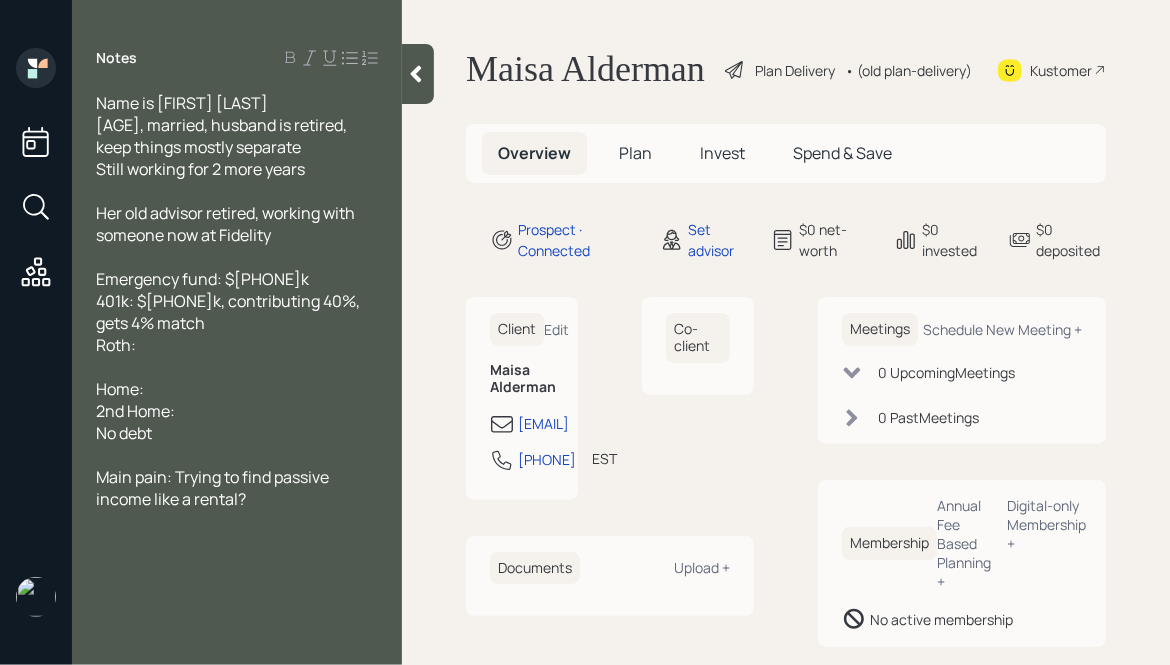 click on "Roth:" at bounding box center (237, 103) 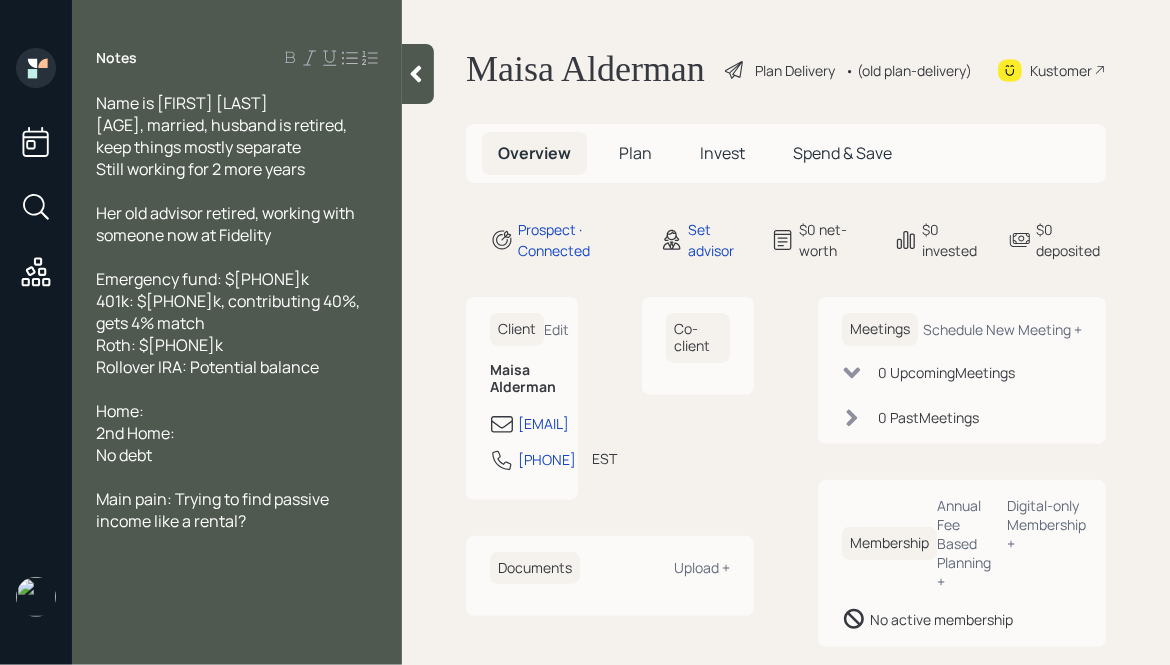 drag, startPoint x: 347, startPoint y: 371, endPoint x: 193, endPoint y: 370, distance: 154.00325 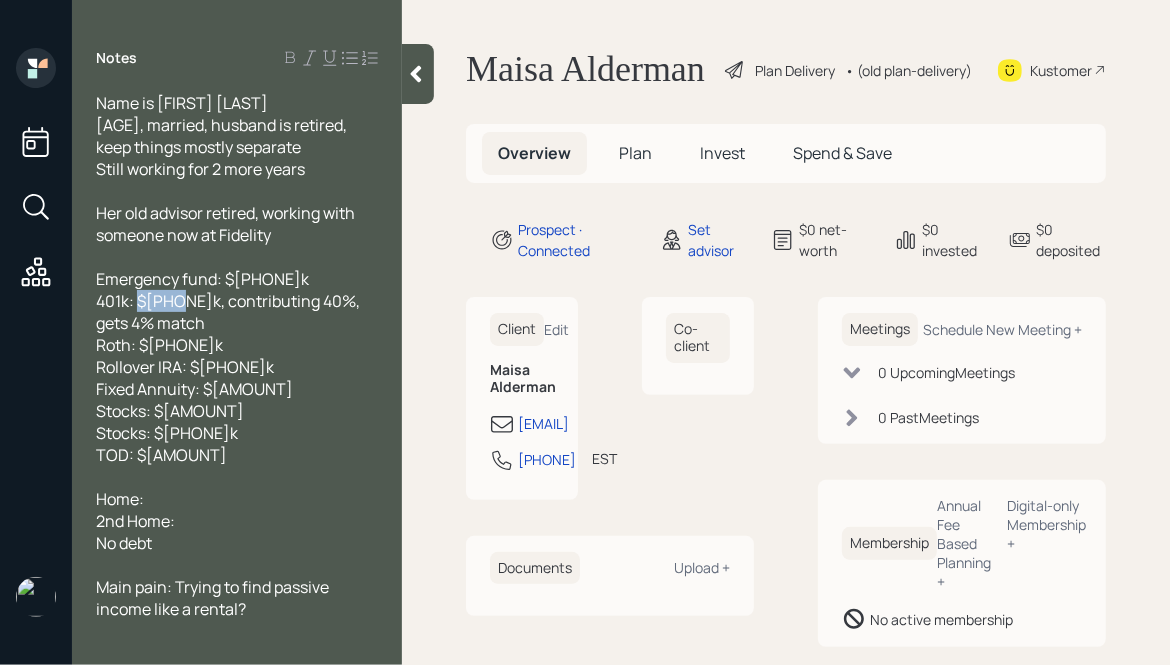 drag, startPoint x: 181, startPoint y: 297, endPoint x: 140, endPoint y: 298, distance: 41.01219 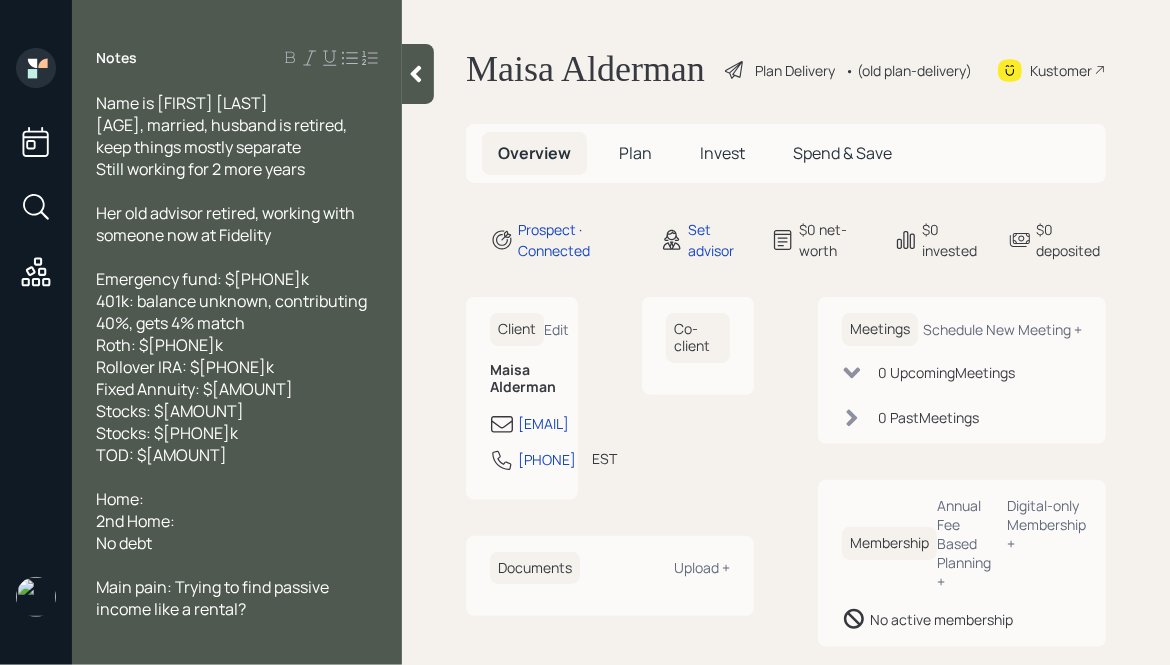 click on "Rollover IRA: $[PHONE]k" at bounding box center [237, 103] 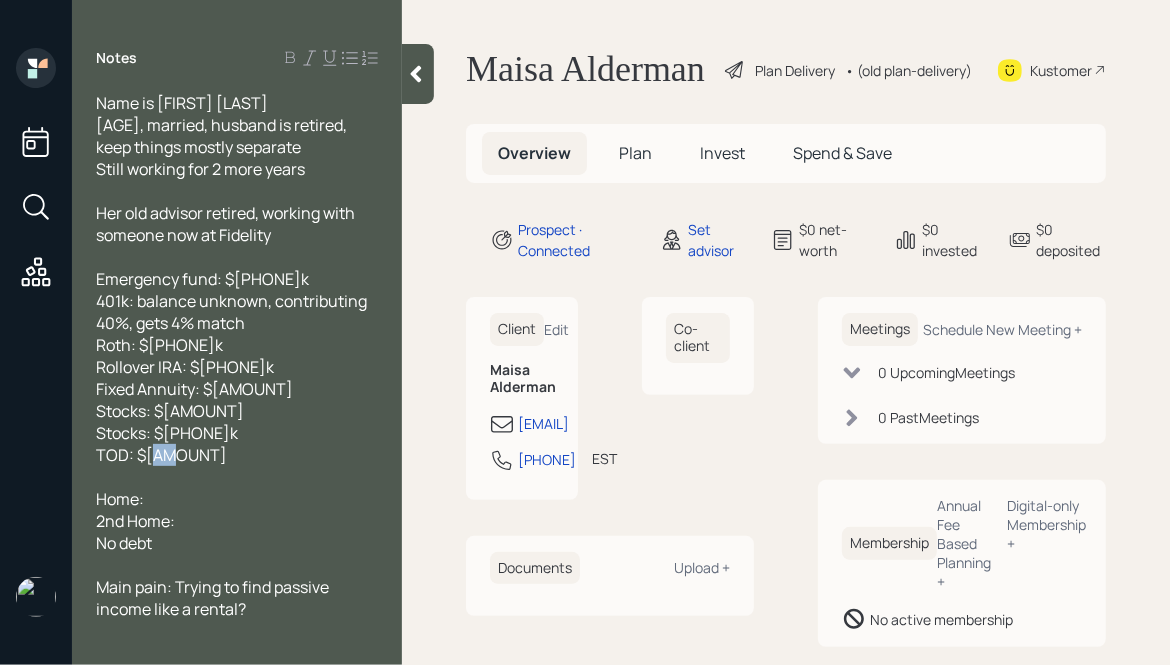 drag, startPoint x: 172, startPoint y: 454, endPoint x: 153, endPoint y: 455, distance: 19.026299 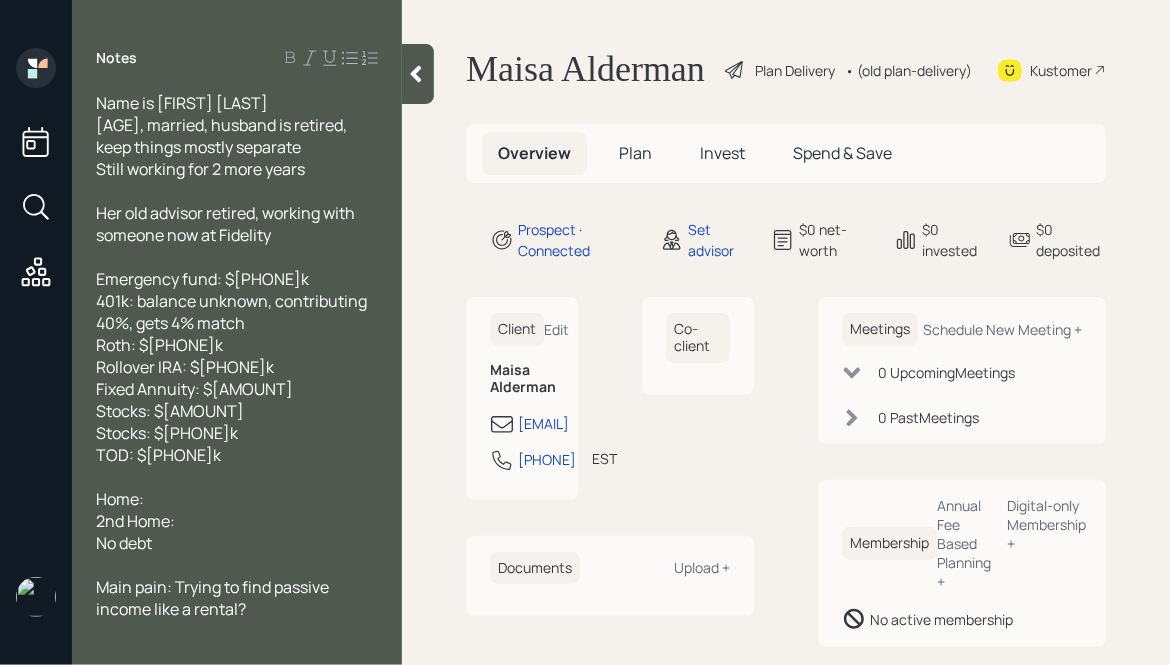 click on "Stocks: $[PHONE]k" at bounding box center (182, 103) 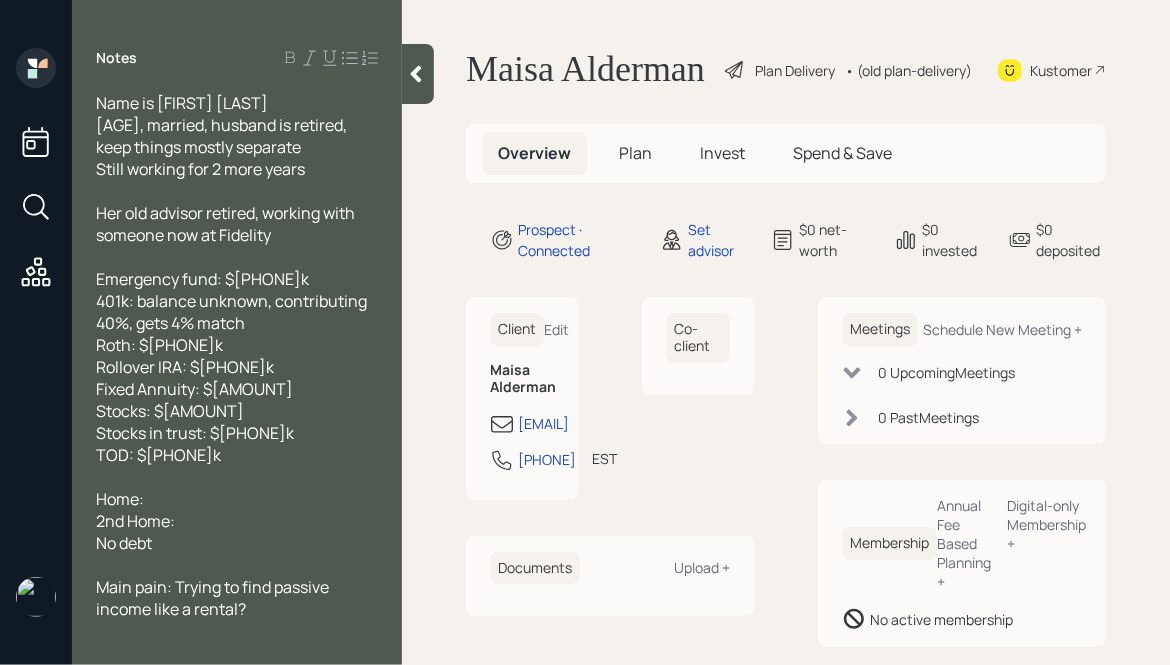 click on "401k: balance unknown, contributing 40%, gets 4% match" at bounding box center [182, 103] 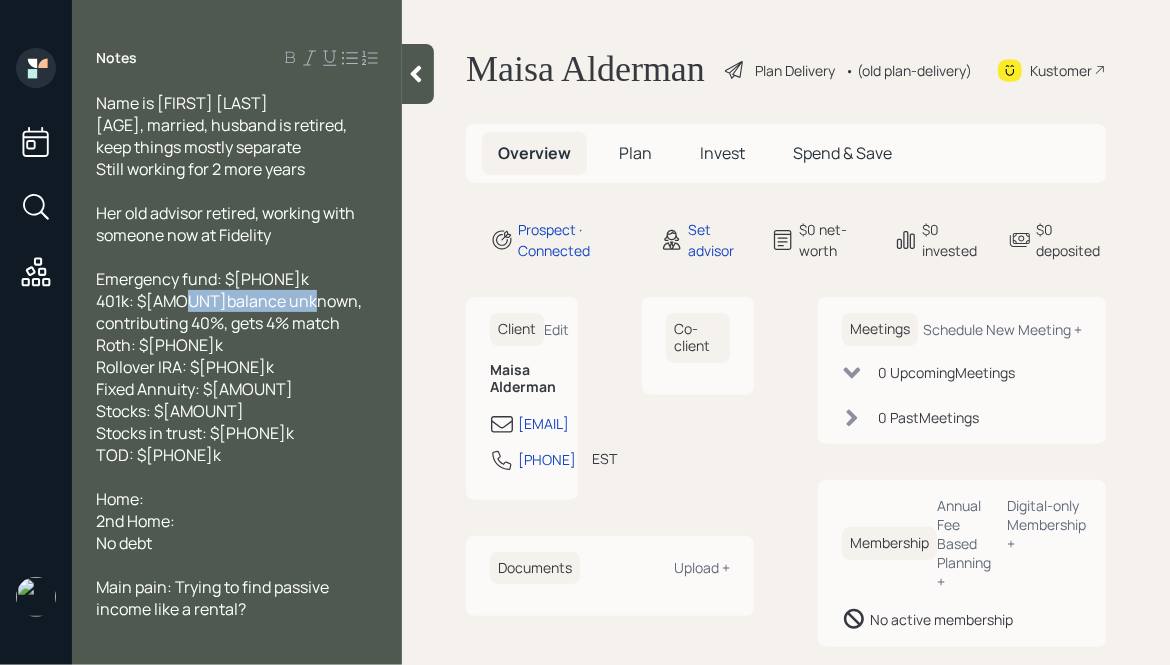 drag, startPoint x: 310, startPoint y: 300, endPoint x: 186, endPoint y: 300, distance: 124 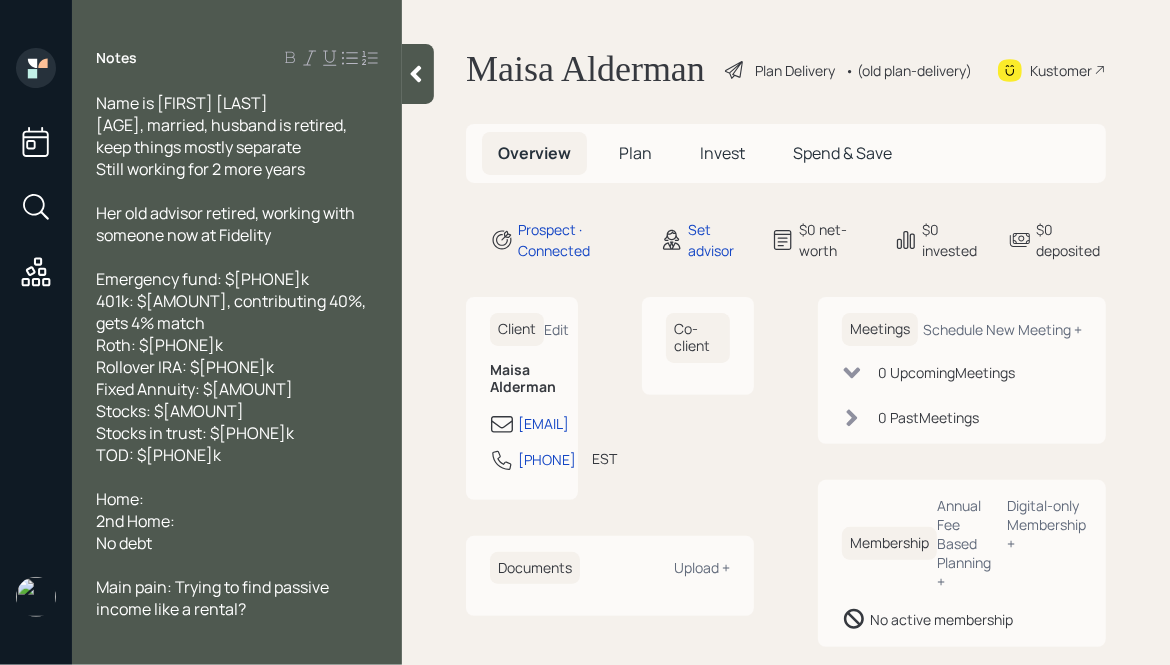 click on "Emergency fund: $[PHONE]k" at bounding box center [237, 103] 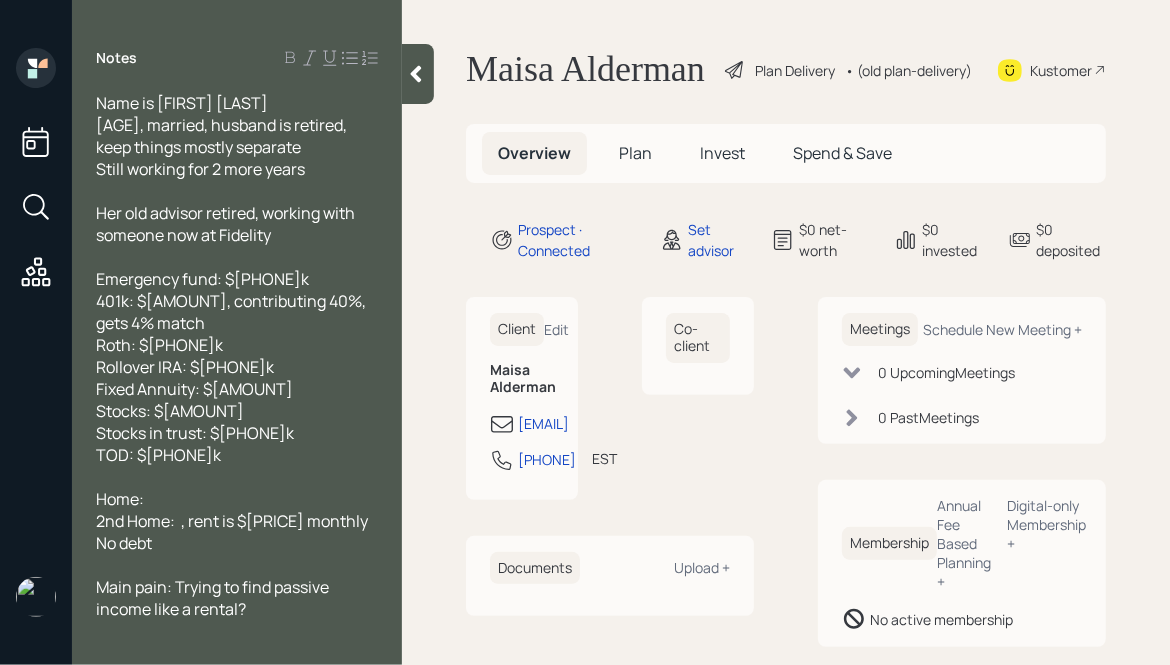 click on "2nd Home:  , rent is $[PRICE] monthly" at bounding box center [182, 103] 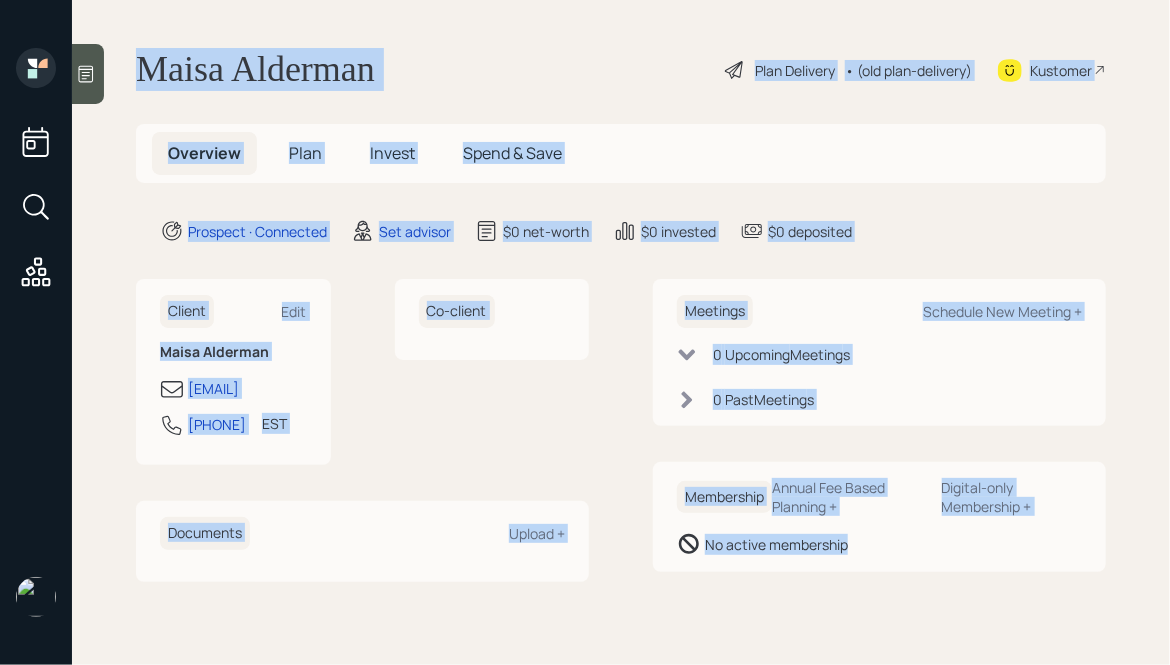 drag, startPoint x: 131, startPoint y: 63, endPoint x: 892, endPoint y: 610, distance: 937.1926 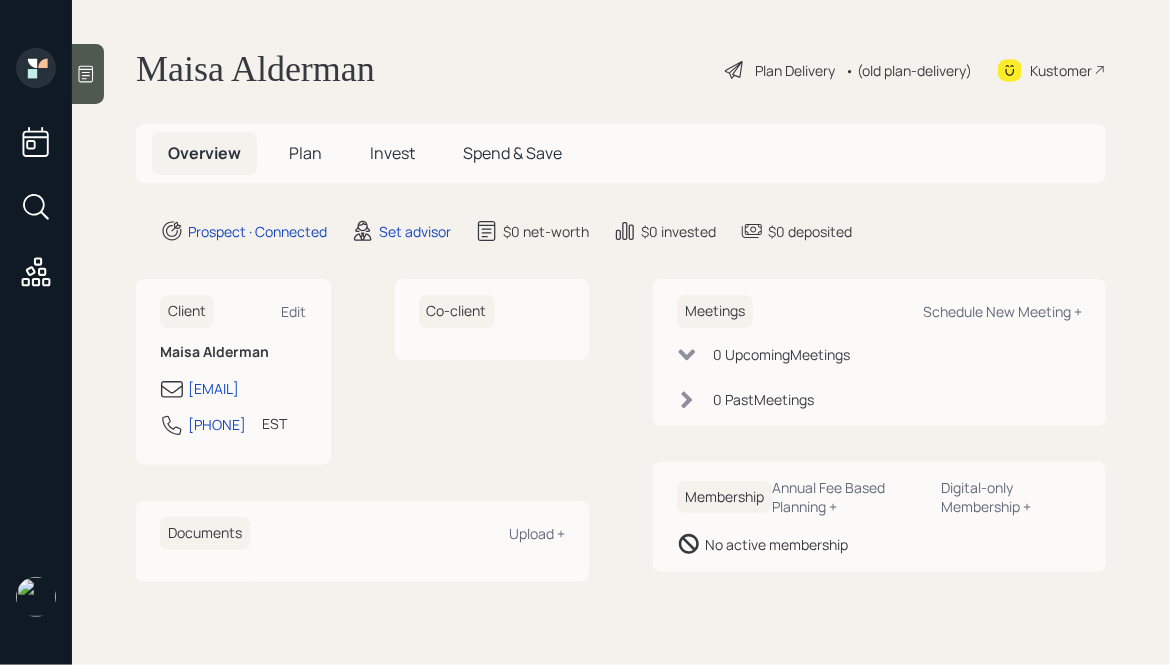 click on "[NAME] [NAME] Plan Delivery • (old plan-delivery) Kustomer Overview Plan Invest Spend & Save Prospect ·
Connected Set advisor $[PRICE] net-worth $[PRICE] invested $[PRICE] deposited Client Edit [NAME] [NAME] bosssylucy@gmail.com [PHONE] EST Currently 6:00 PM Co-client Documents Upload + Meetings Schedule New Meeting + 0   Upcoming  Meeting s 0   Past  Meeting s Membership Annual Fee Based Planning + Digital-only Membership + No active membership" at bounding box center (621, 332) 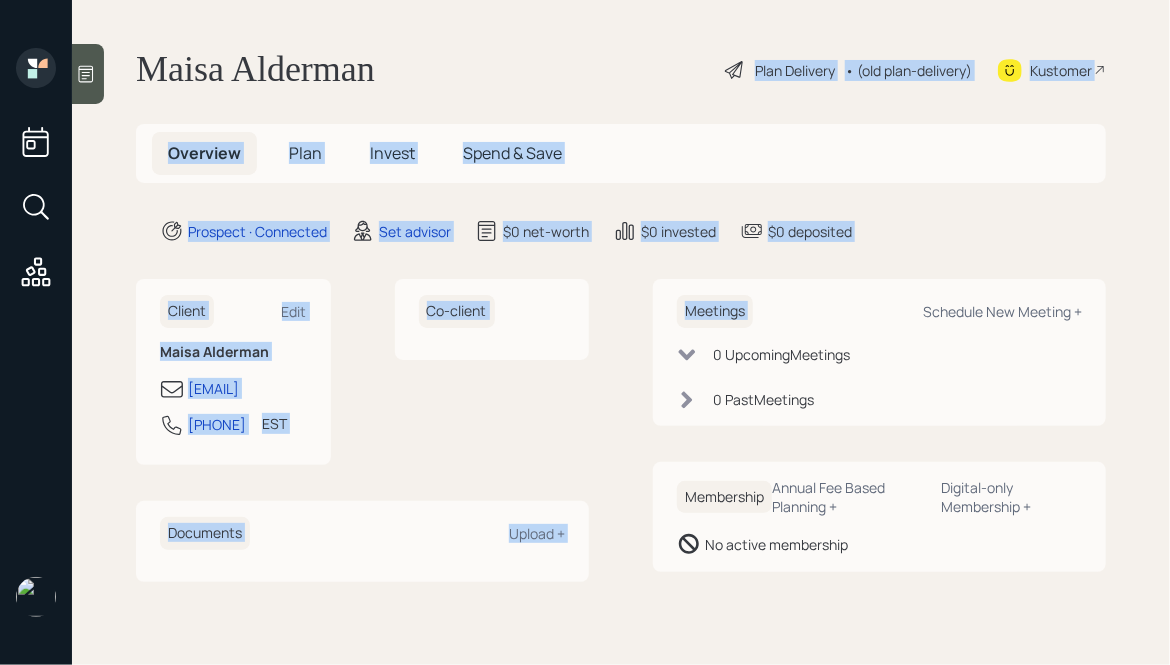 drag, startPoint x: 901, startPoint y: 258, endPoint x: 458, endPoint y: 53, distance: 488.13318 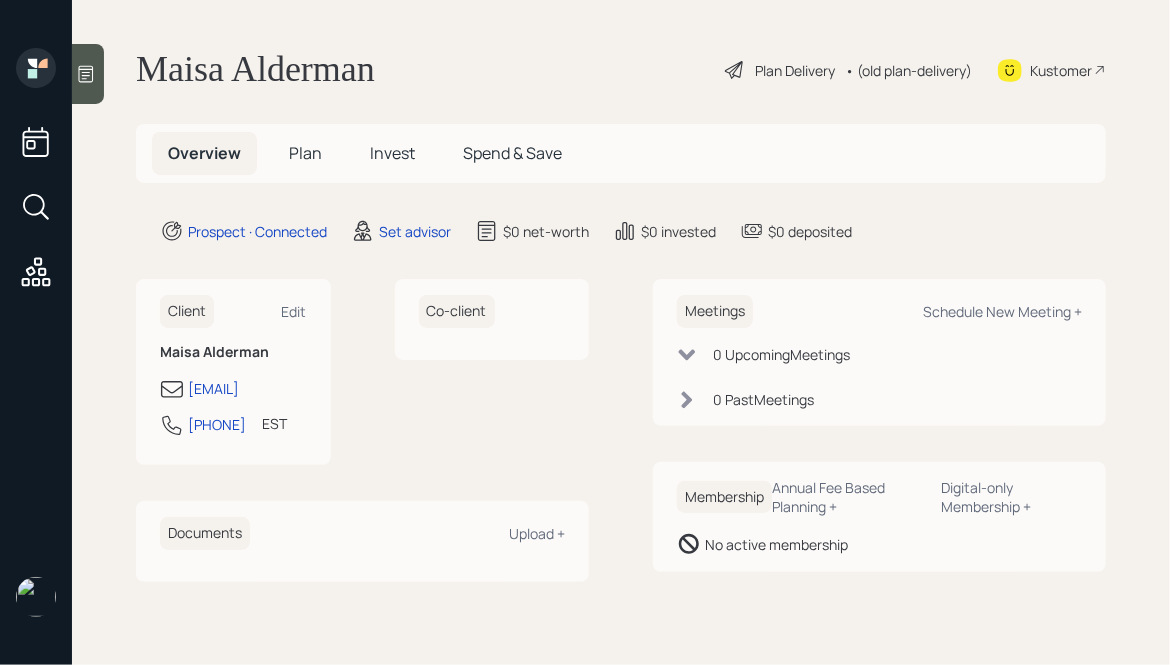 click on "Maisa Alderman" at bounding box center [255, 70] 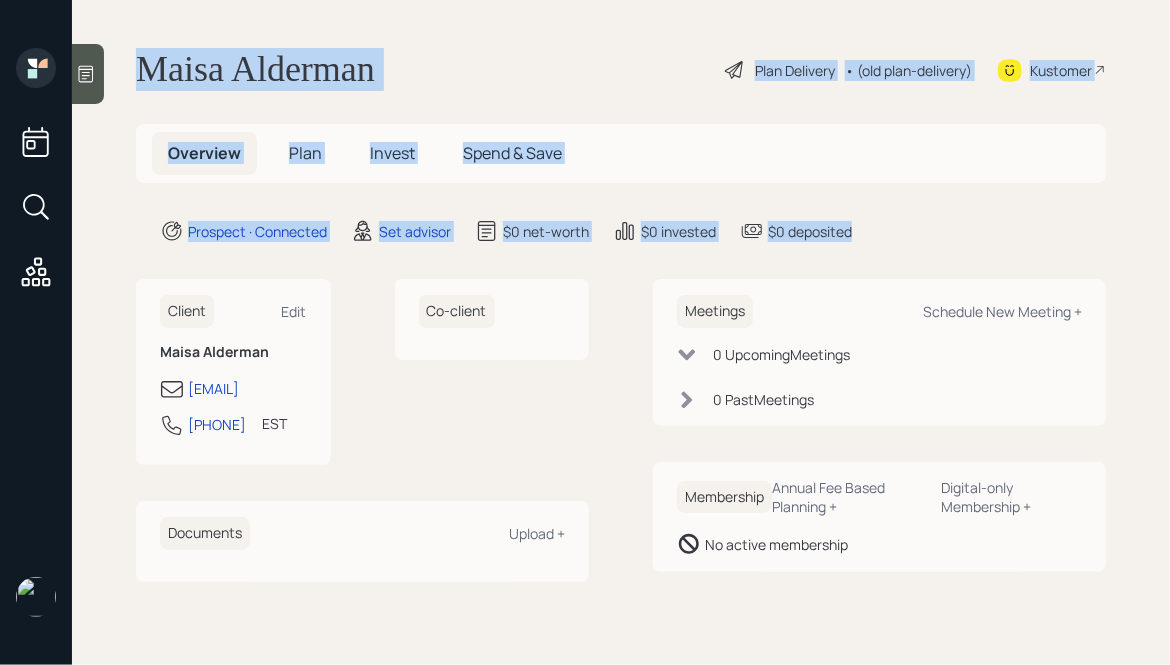 drag, startPoint x: 886, startPoint y: 233, endPoint x: 483, endPoint y: 40, distance: 446.83105 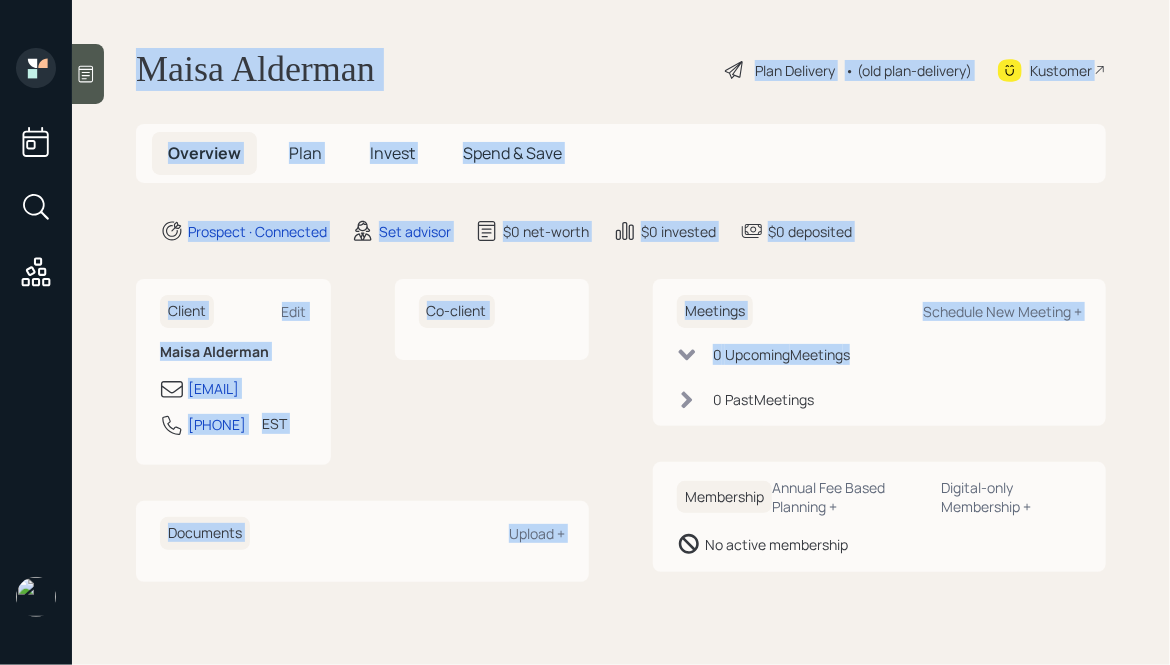 drag, startPoint x: 140, startPoint y: 65, endPoint x: 651, endPoint y: 379, distance: 599.7641 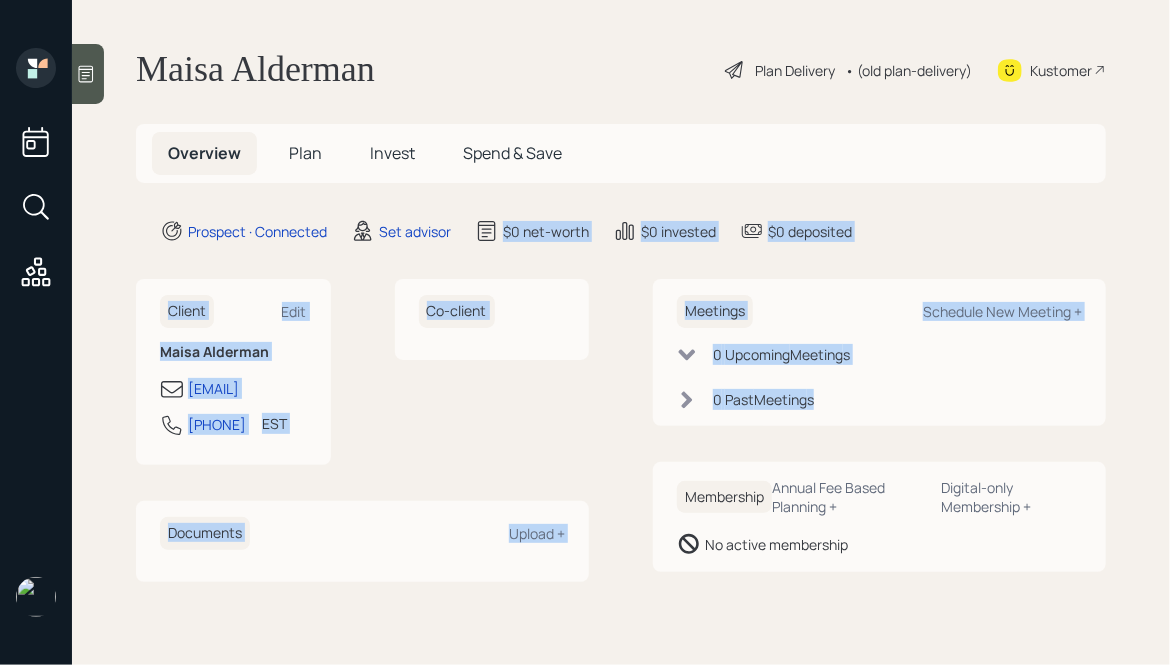 drag, startPoint x: 880, startPoint y: 416, endPoint x: 565, endPoint y: 196, distance: 384.22 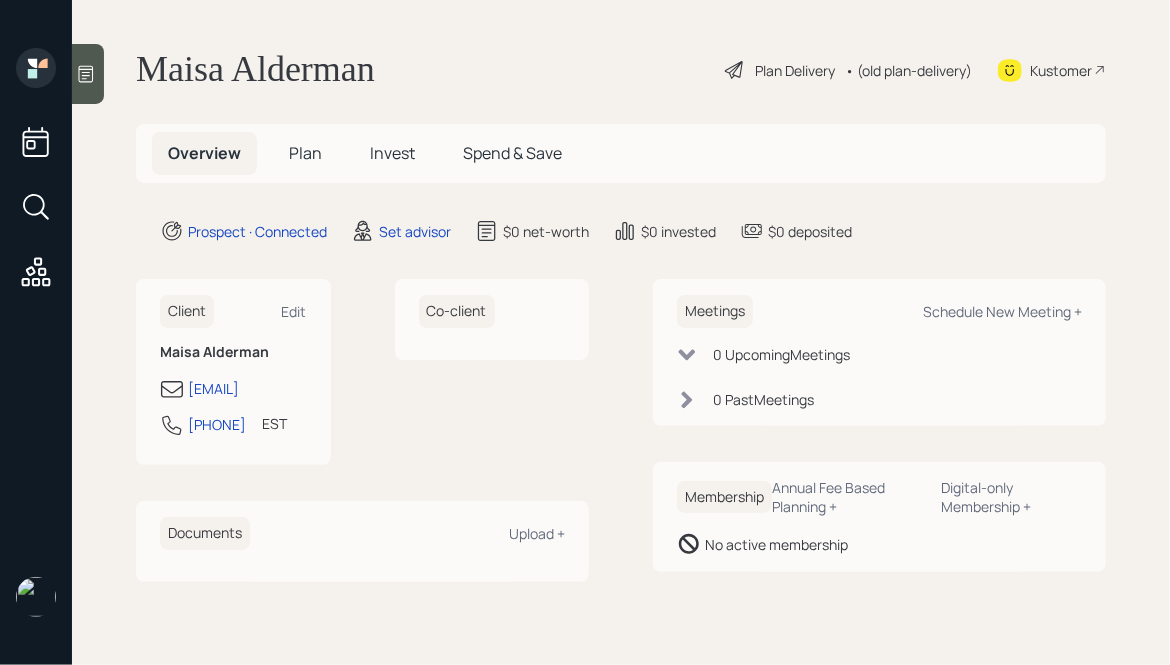 click at bounding box center (86, 74) 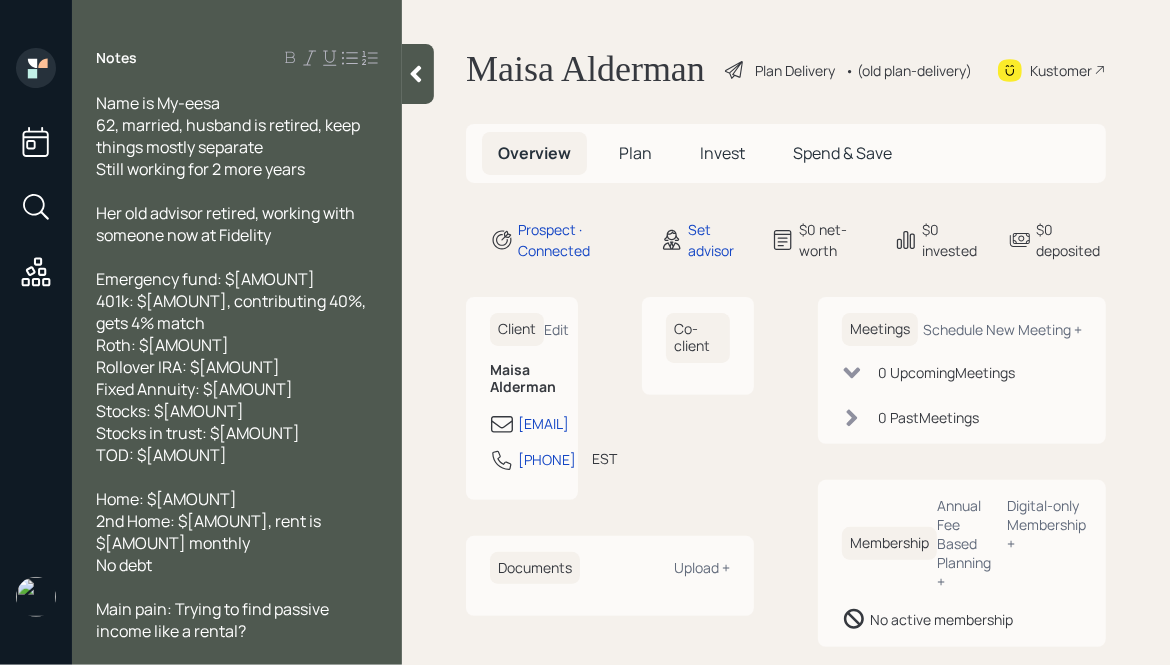 click on "Emergency fund: $[AMOUNT]
401k: $[AMOUNT], contributing 40%, gets 4% match
Roth: $[AMOUNT]
Rollover IRA: $[AMOUNT]
Fixed Annuity: $[AMOUNT]
Stocks: $[AMOUNT]
Stocks in trust: $[AMOUNT]
TOD: $[AMOUNT]" at bounding box center [237, 136] 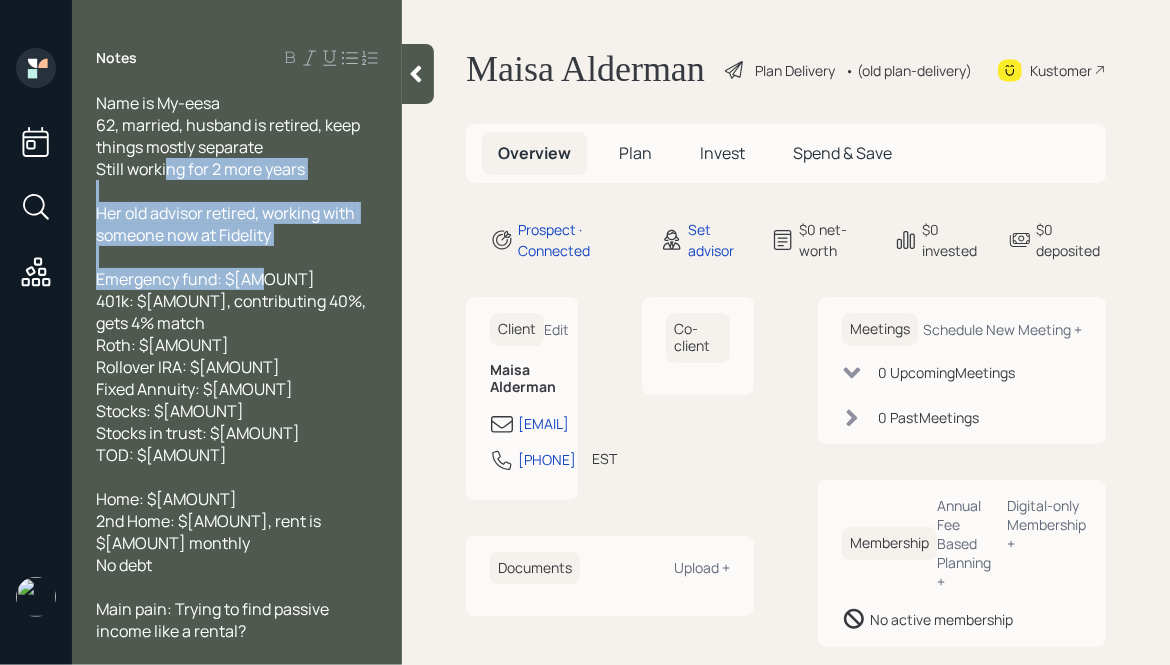 drag, startPoint x: 298, startPoint y: 284, endPoint x: 165, endPoint y: 169, distance: 175.82378 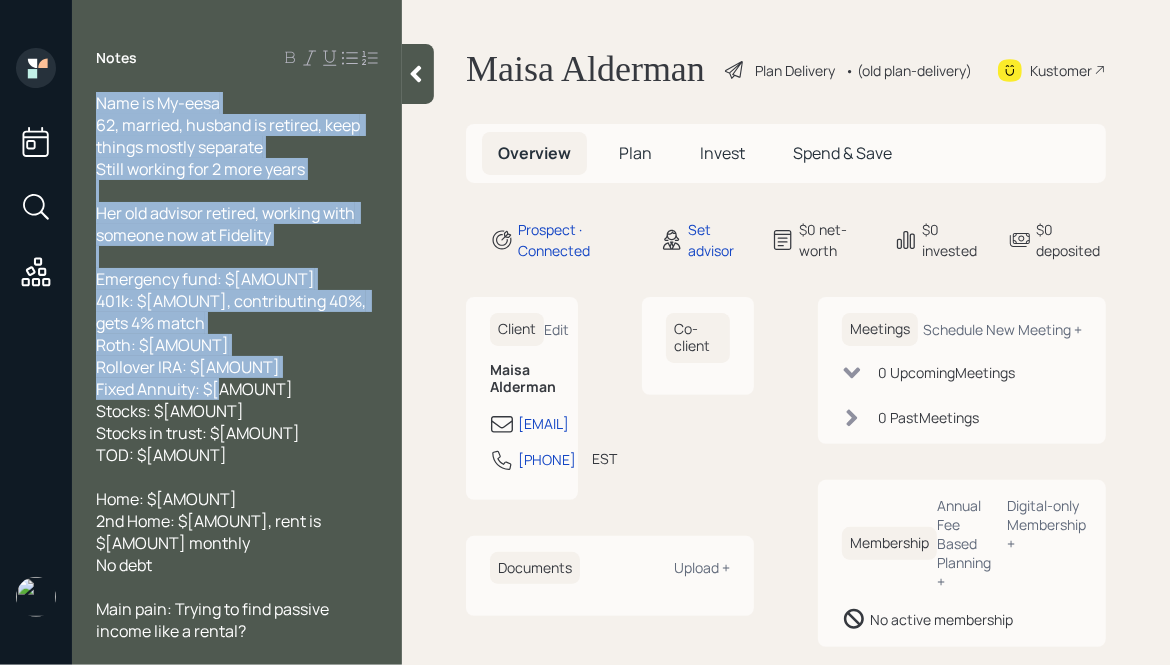 drag, startPoint x: 97, startPoint y: 103, endPoint x: 340, endPoint y: 414, distance: 394.6771 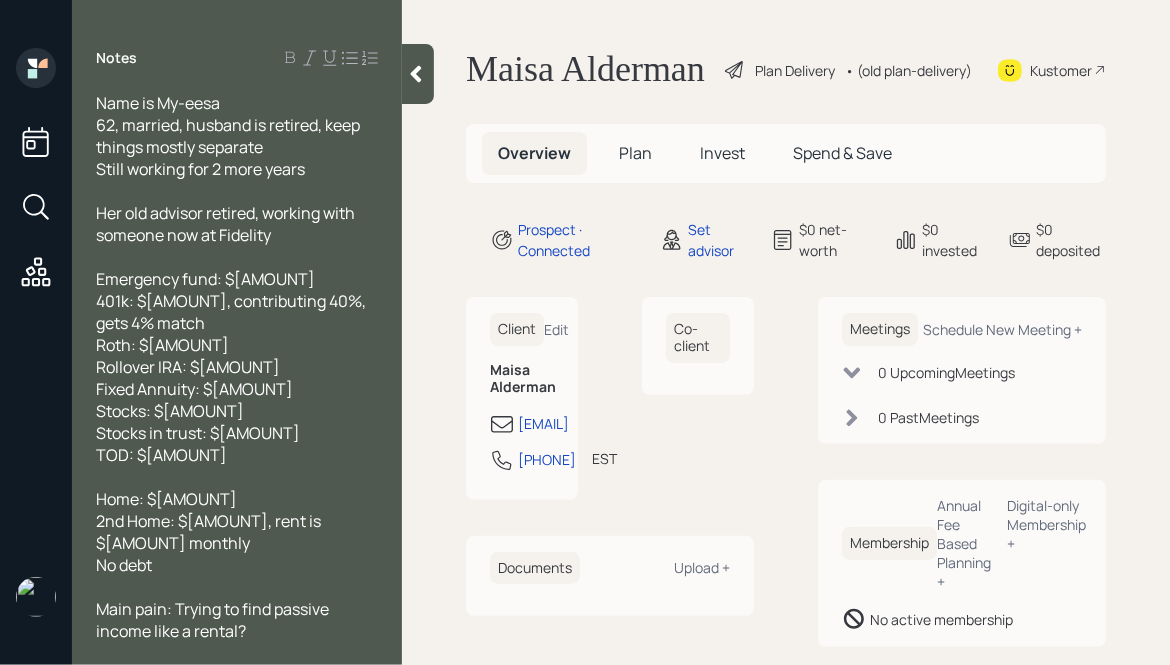 click on "Emergency fund: $[AMOUNT]
401k: $[AMOUNT], contributing 40%, gets 4% match
Roth: $[AMOUNT]
Rollover IRA: $[AMOUNT]
Fixed Annuity: $[AMOUNT]
Stocks: $[AMOUNT]
Stocks in trust: $[AMOUNT]
TOD: $[AMOUNT]" at bounding box center [237, 136] 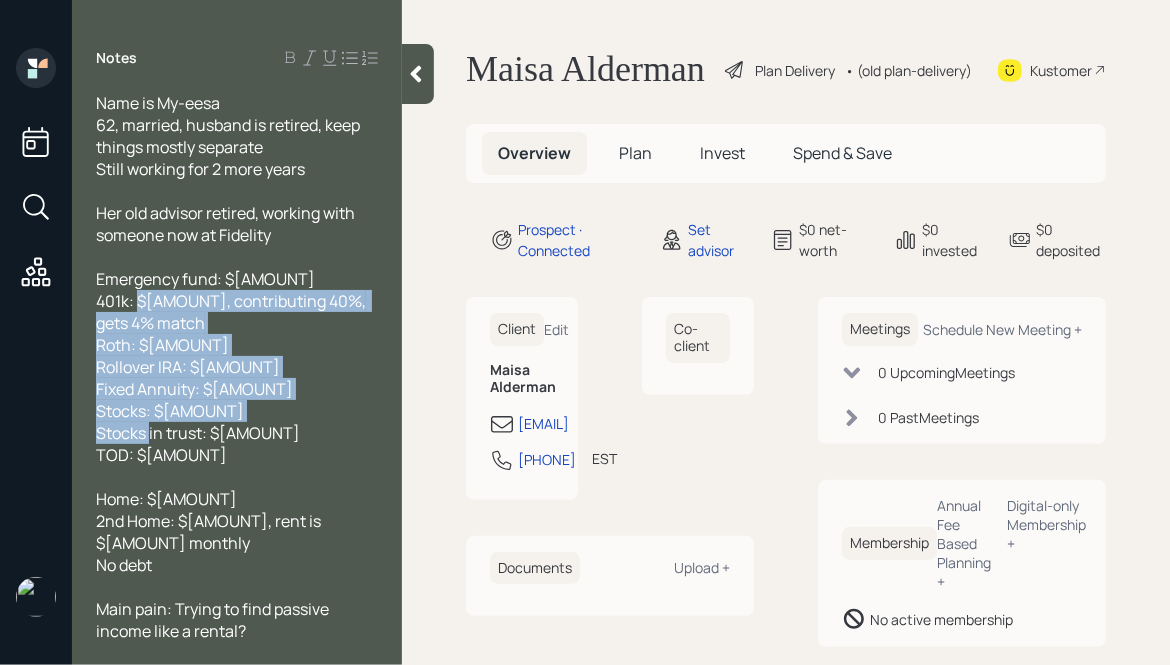drag, startPoint x: 265, startPoint y: 459, endPoint x: 180, endPoint y: 305, distance: 175.90054 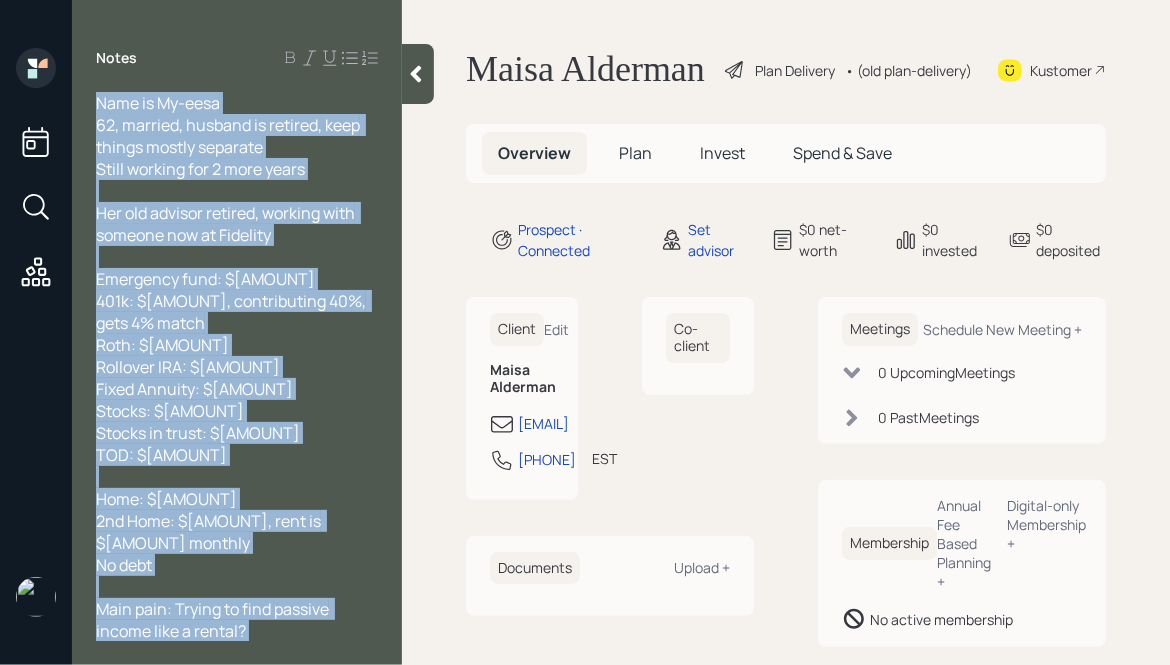 drag, startPoint x: 421, startPoint y: 95, endPoint x: 258, endPoint y: 129, distance: 166.50826 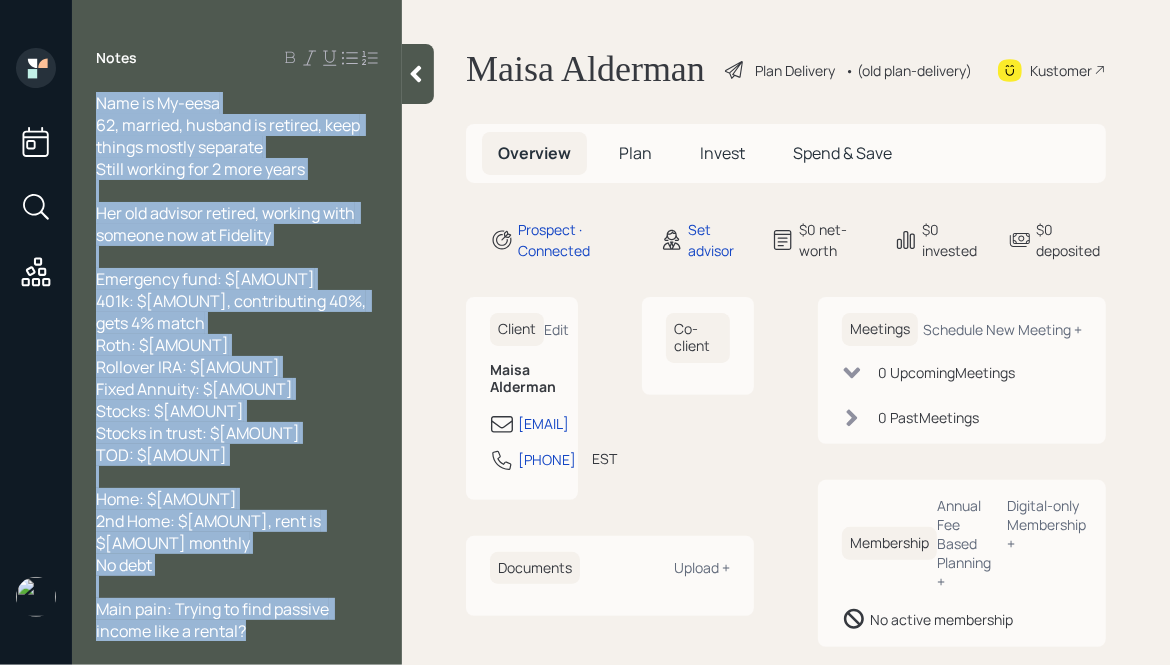 click on "Emergency fund: $[AMOUNT]
401k: $[AMOUNT], contributing 40%, gets 4% match
Roth: $[AMOUNT]
Rollover IRA: $[AMOUNT]
Fixed Annuity: $[AMOUNT]
Stocks: $[AMOUNT]
Stocks in trust: $[AMOUNT]
TOD: $[AMOUNT]" at bounding box center [237, 136] 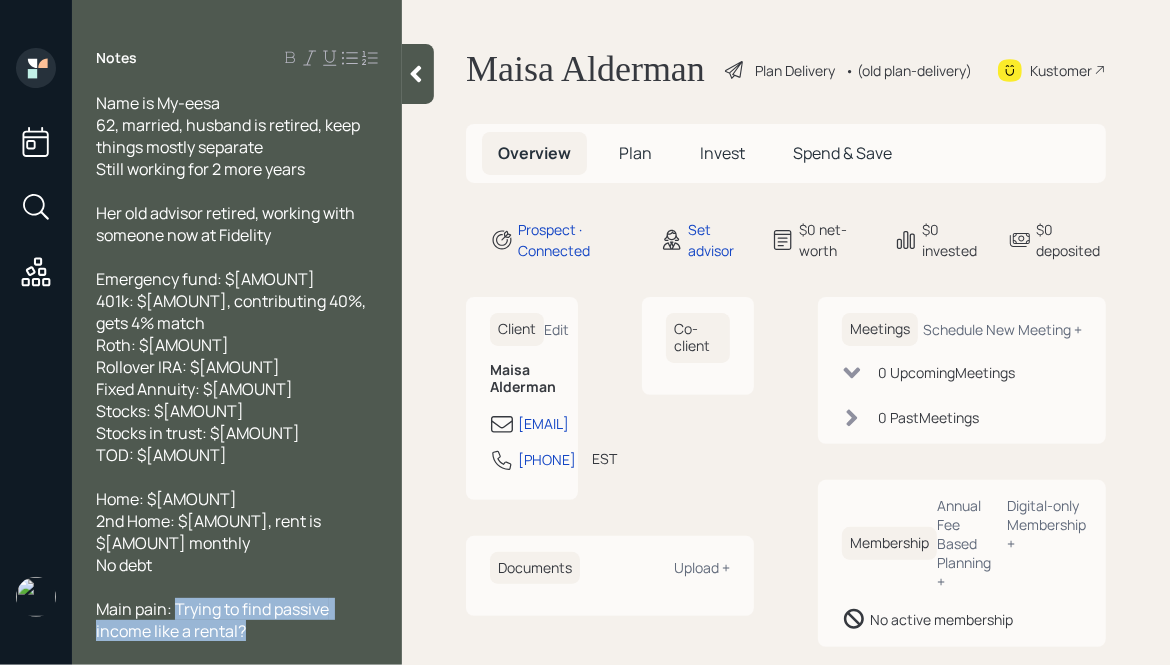 drag, startPoint x: 177, startPoint y: 586, endPoint x: 282, endPoint y: 662, distance: 129.61867 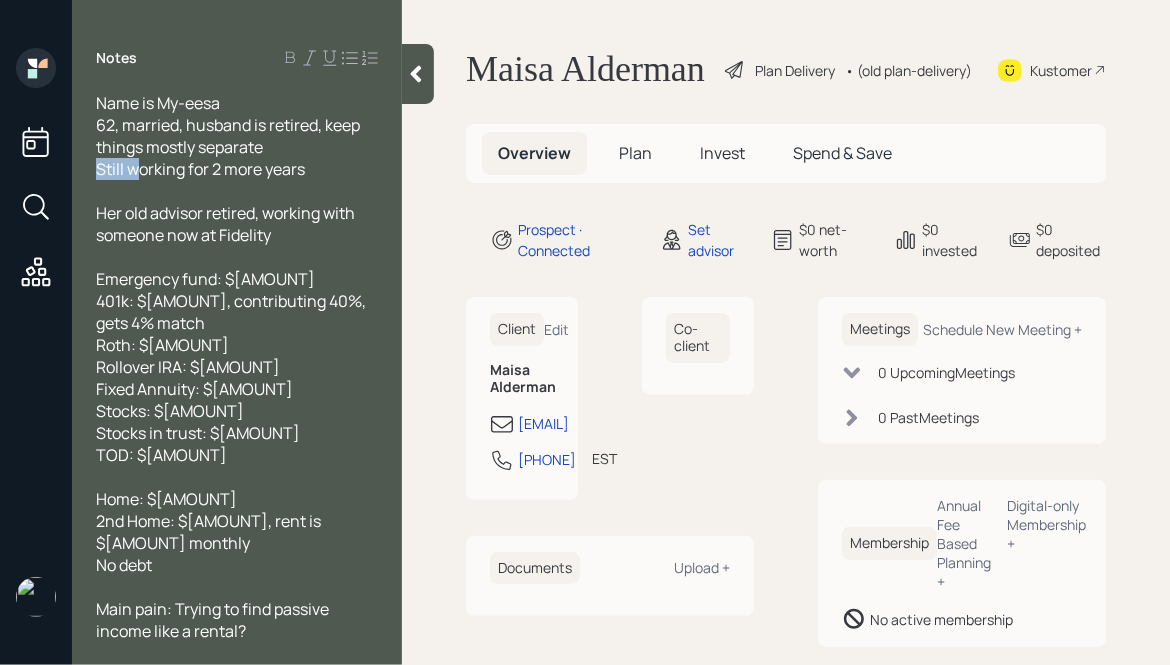 drag, startPoint x: 136, startPoint y: 170, endPoint x: 99, endPoint y: 165, distance: 37.336308 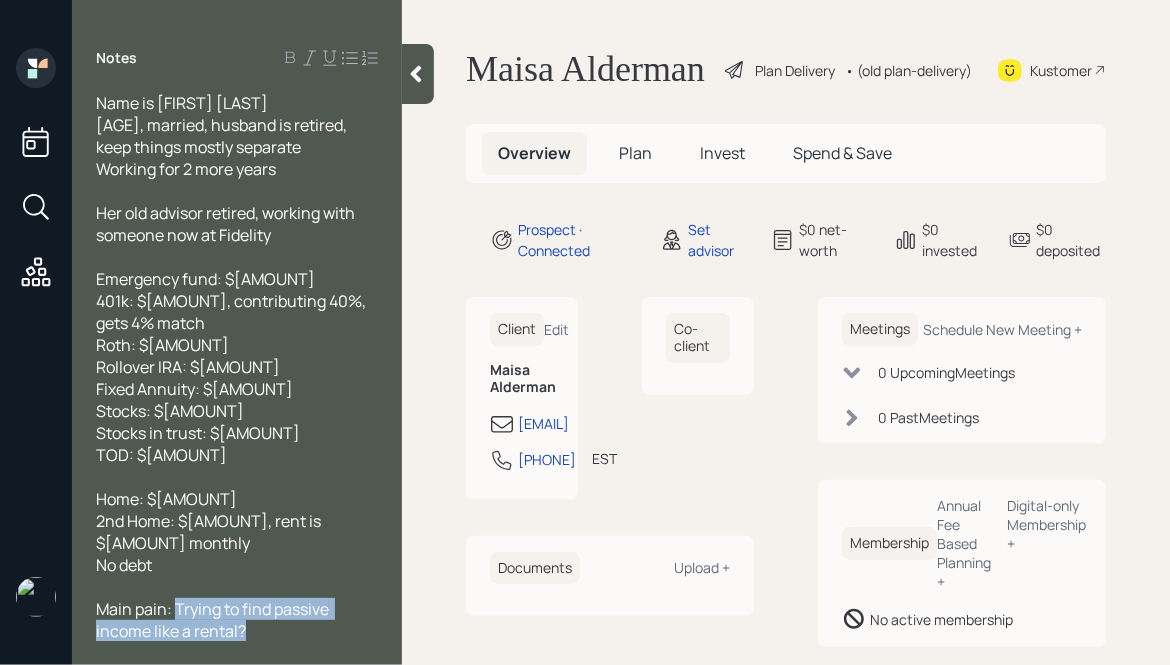 drag, startPoint x: 279, startPoint y: 609, endPoint x: 178, endPoint y: 579, distance: 105.36128 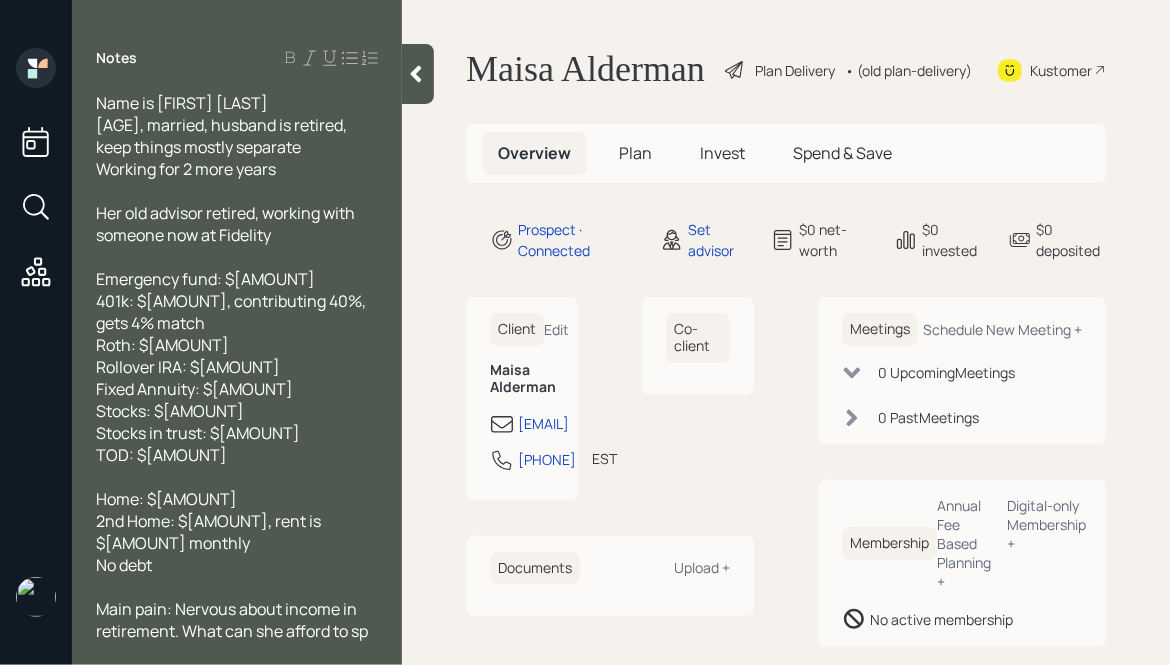 scroll, scrollTop: 0, scrollLeft: 0, axis: both 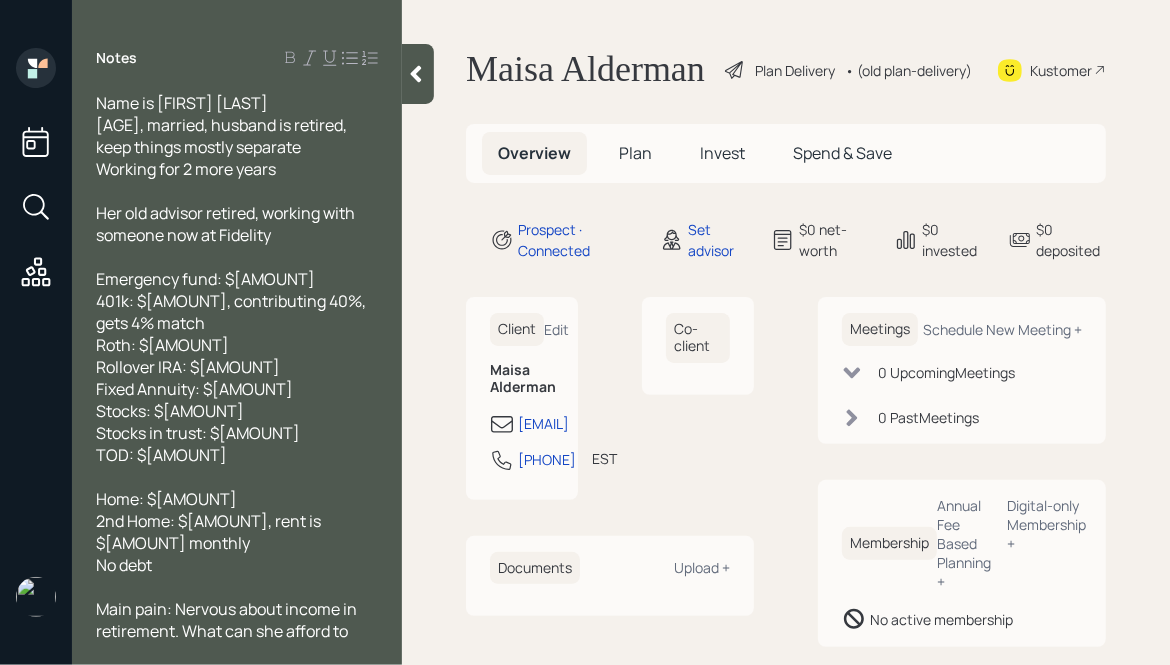 click at bounding box center (416, 74) 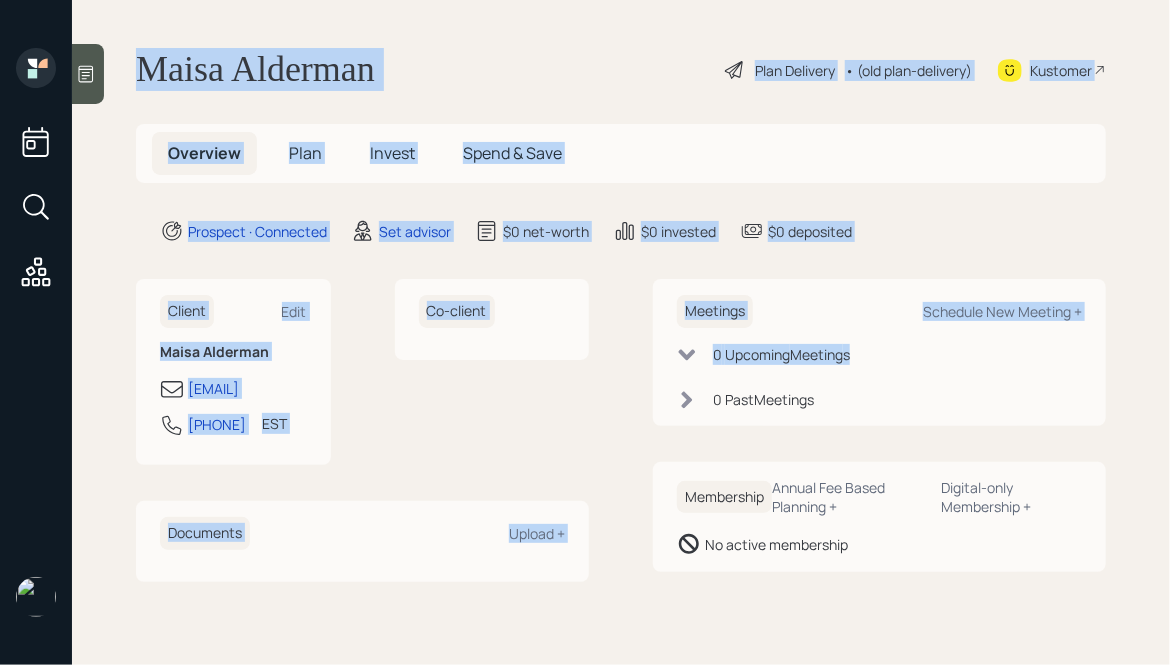 drag, startPoint x: 135, startPoint y: 48, endPoint x: 629, endPoint y: 437, distance: 628.77423 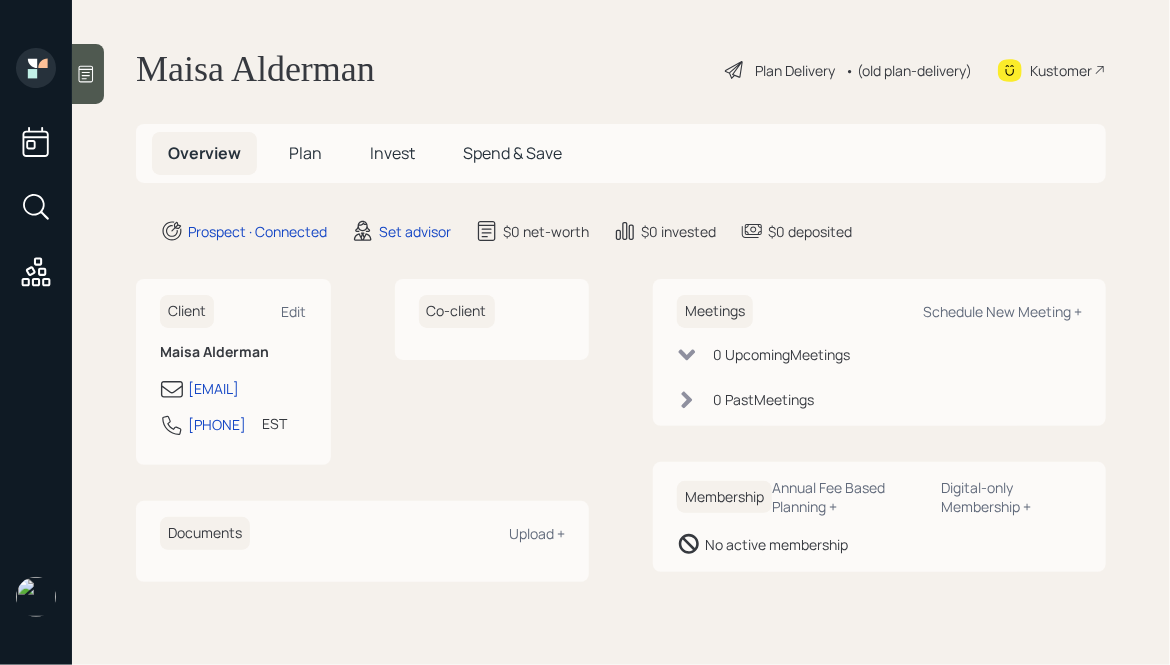 click on "Client Edit [NAME] [NAME] bosssylucy@gmail.com [PHONE] EST Currently 6:02 PM Co-client Documents Upload + Meetings Schedule New Meeting + 0   Upcoming  Meeting s 0   Past  Meeting s Membership Annual Fee Based Planning + Digital-only Membership + No active membership" at bounding box center (621, 430) 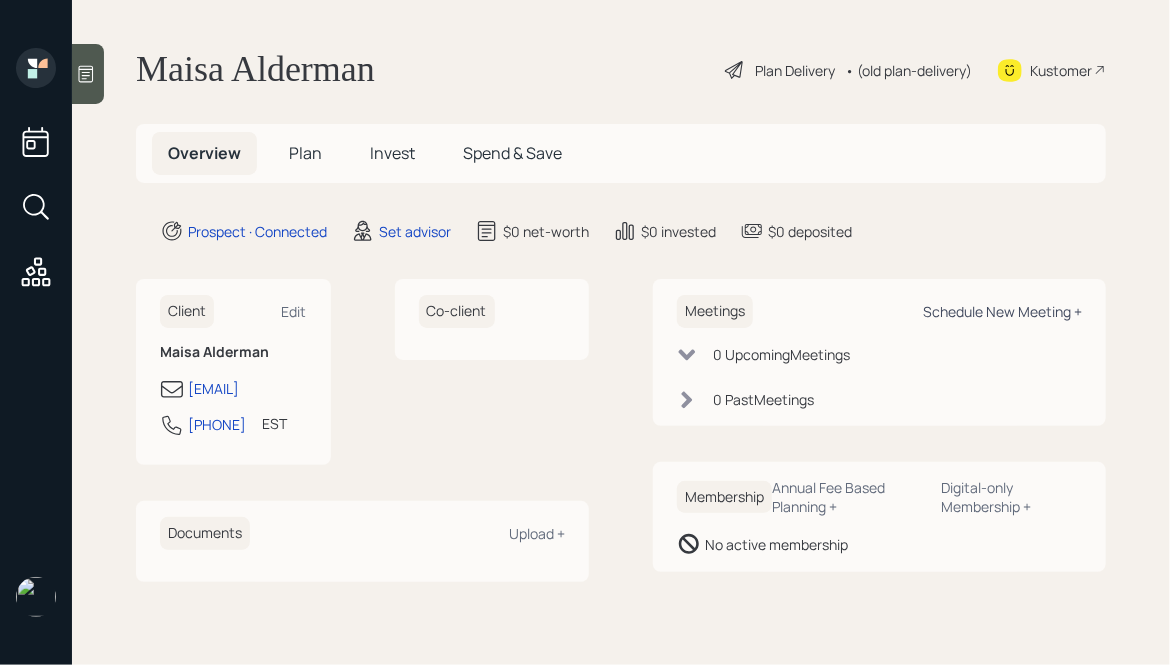 click on "Schedule New Meeting +" at bounding box center (294, 311) 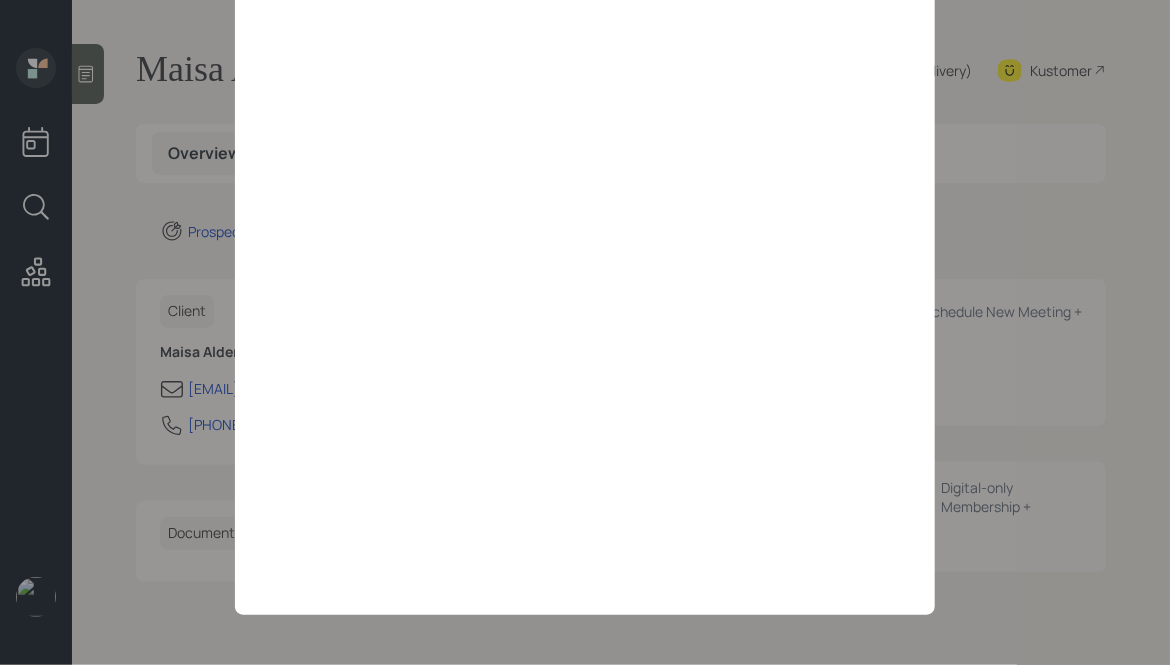 scroll, scrollTop: 0, scrollLeft: 0, axis: both 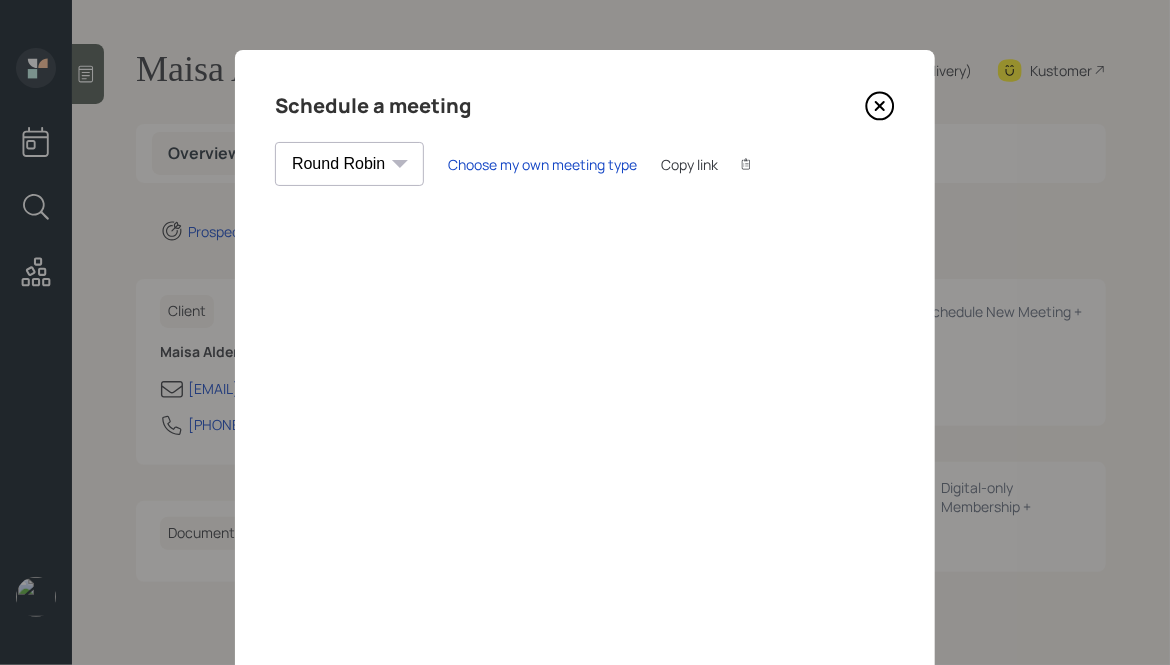 click at bounding box center [880, 106] 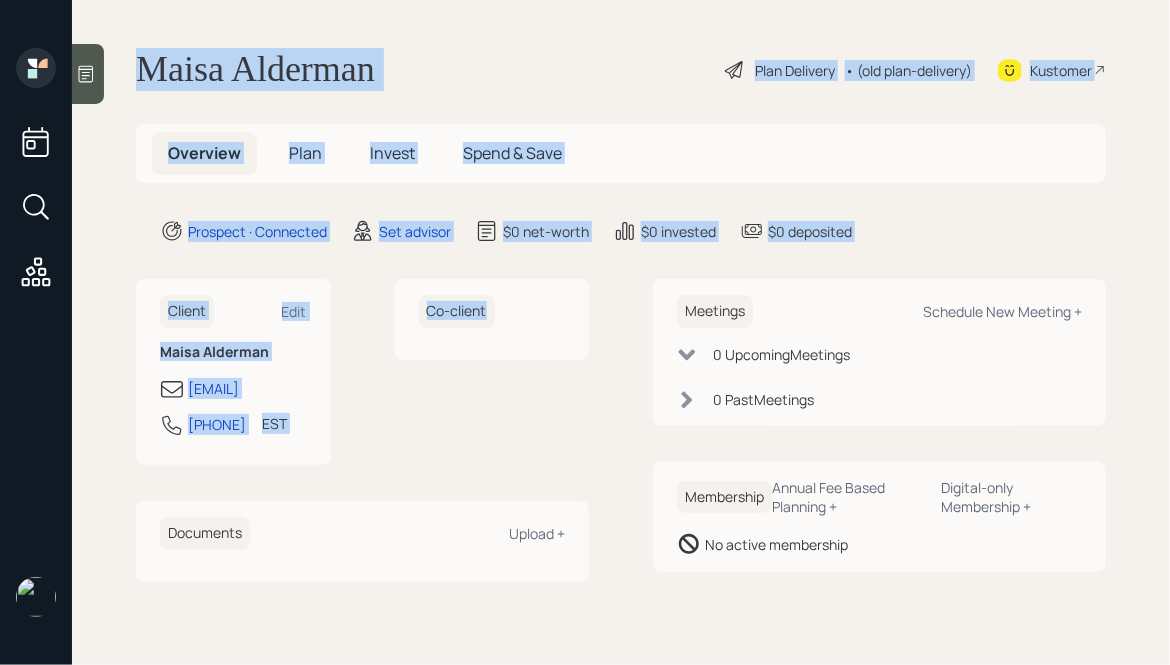 drag, startPoint x: 140, startPoint y: 65, endPoint x: 601, endPoint y: 401, distance: 570.4533 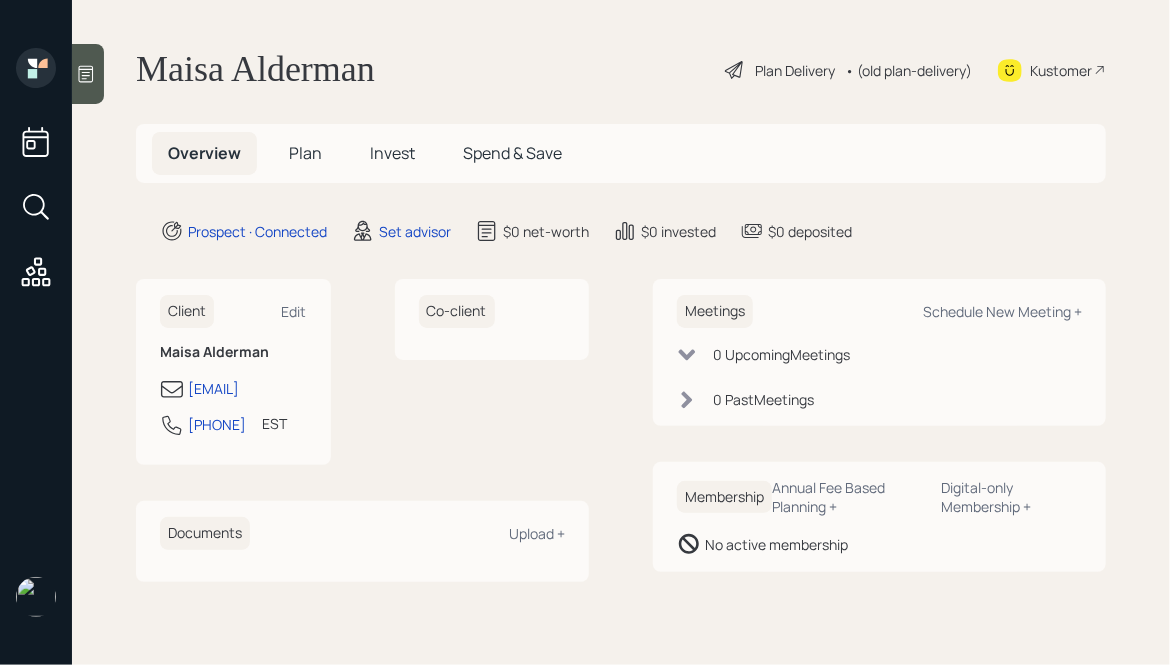 click on "Client Edit [NAME] [NAME] bosssylucy@gmail.com [PHONE] EST Currently 6:07 PM Co-client Documents Upload + Meetings Schedule New Meeting + 0   Upcoming  Meeting s 0   Past  Meeting s Membership Annual Fee Based Planning + Digital-only Membership + No active membership" at bounding box center [621, 430] 